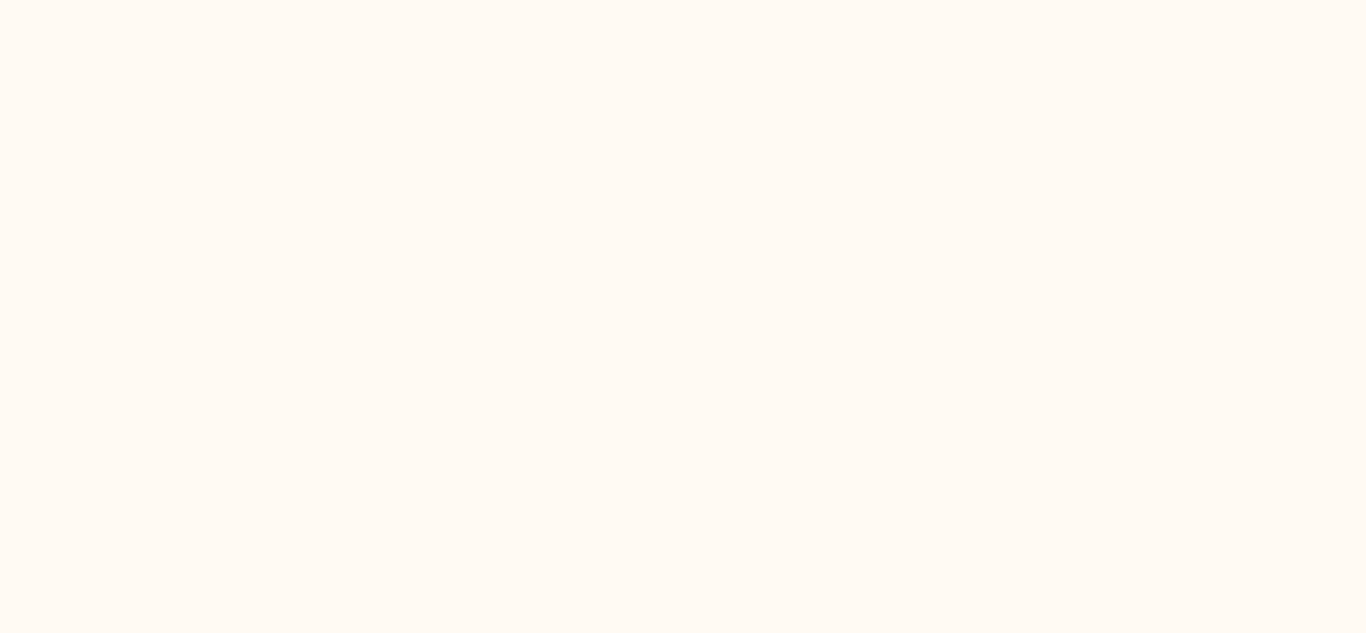 scroll, scrollTop: 0, scrollLeft: 0, axis: both 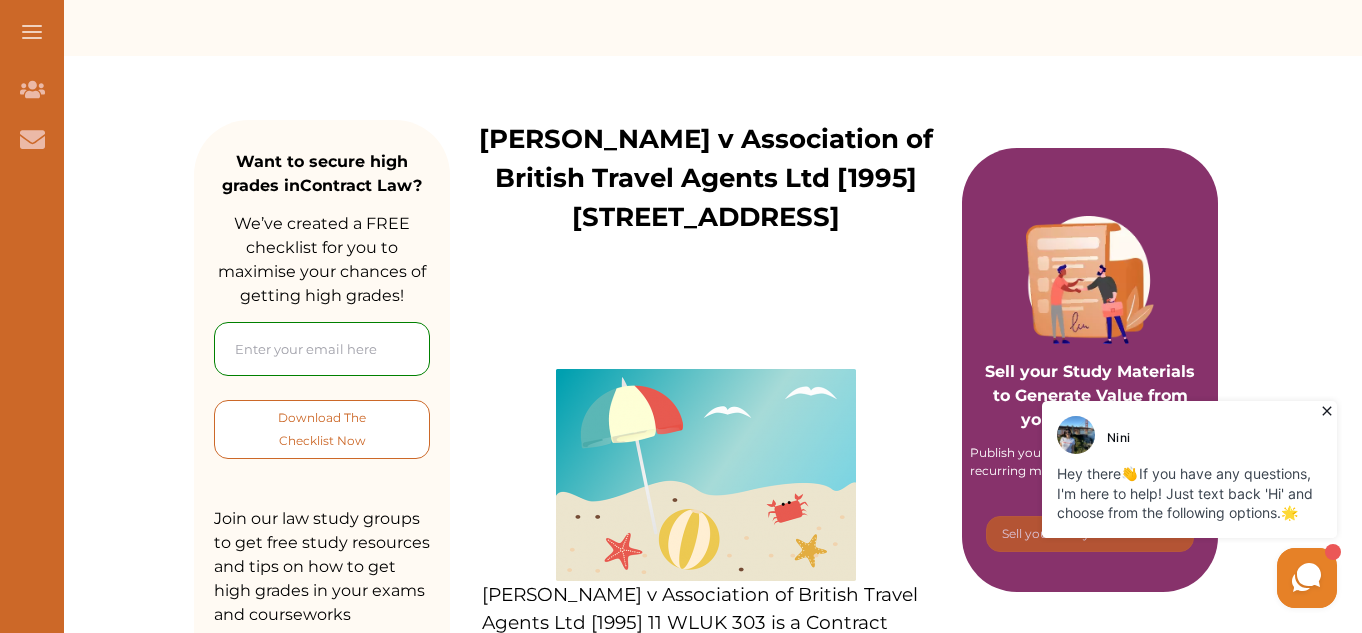 click on "Download The Checklist Now" at bounding box center (322, 429) 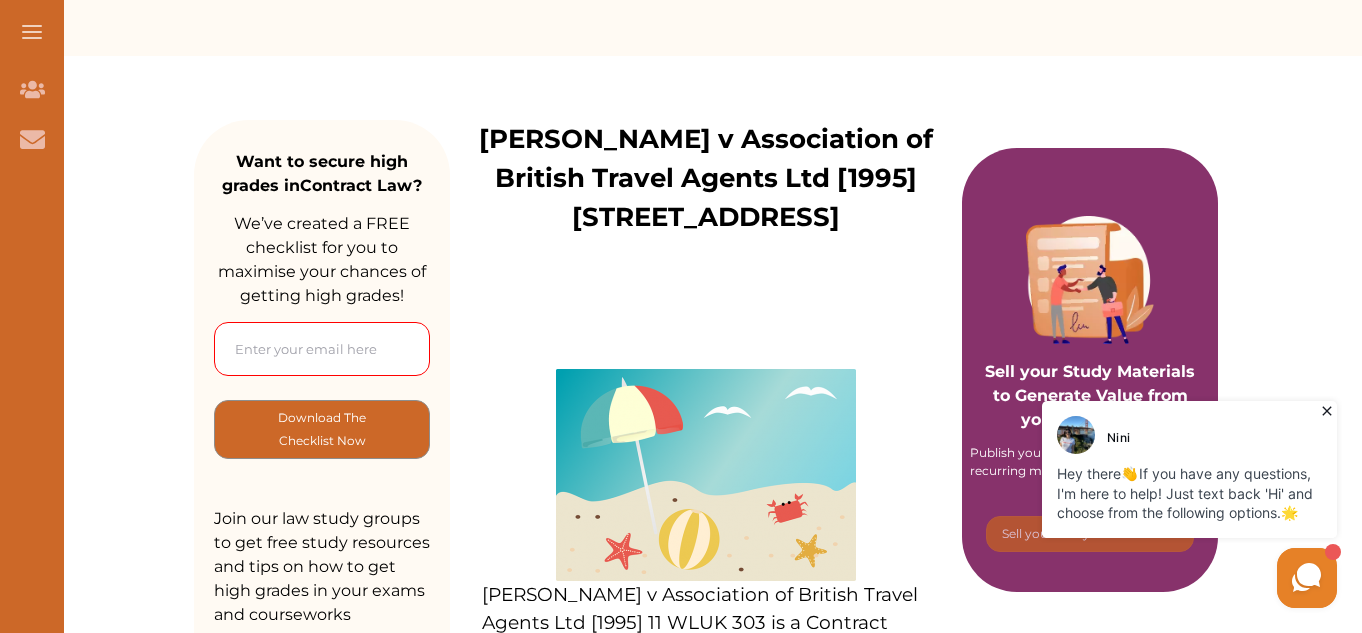click at bounding box center [322, 349] 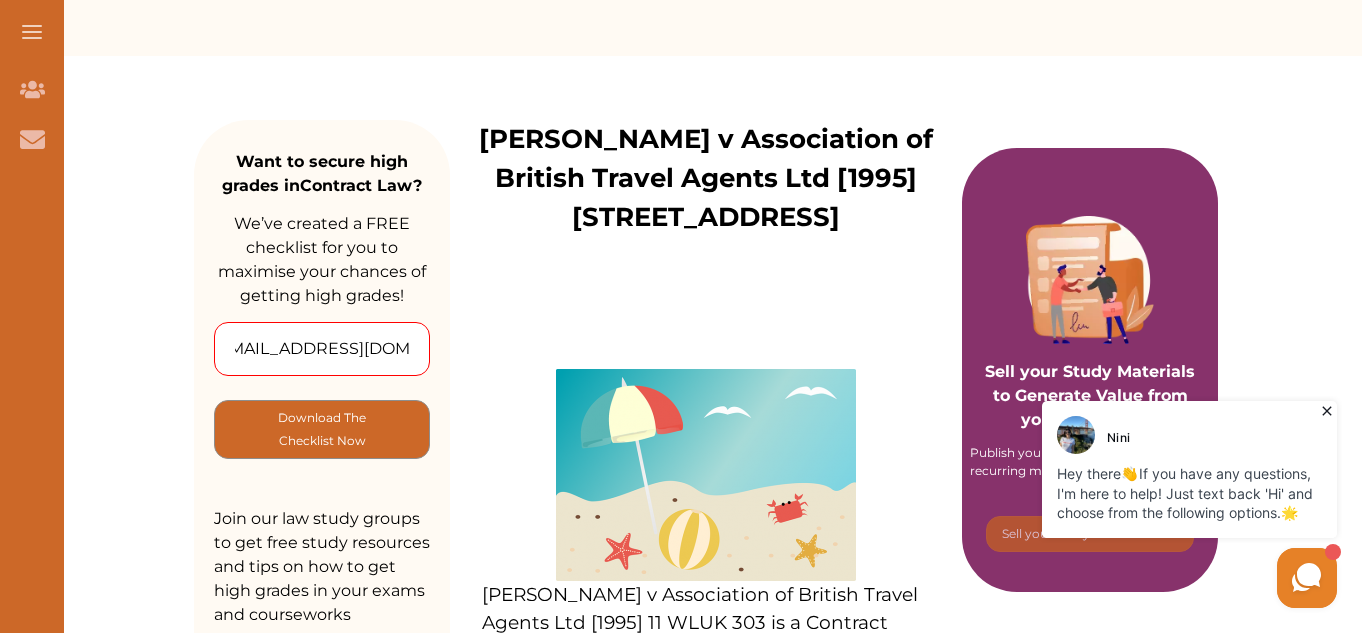 scroll, scrollTop: 0, scrollLeft: 39, axis: horizontal 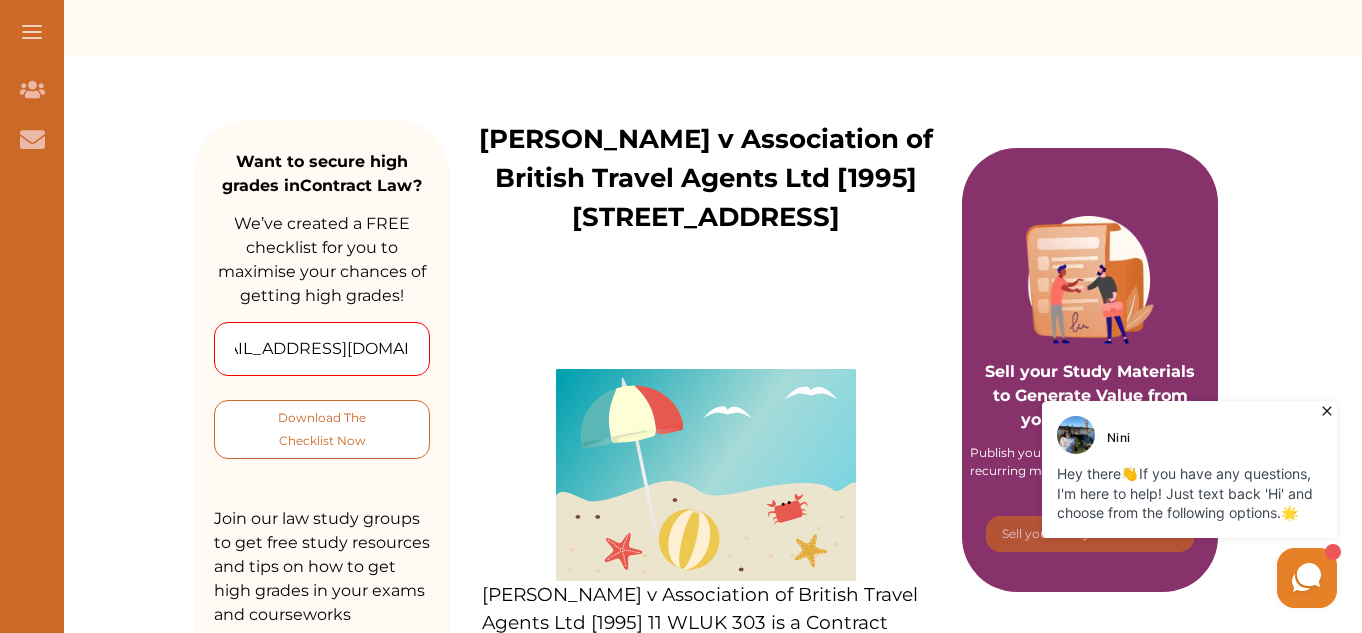 type on "lamhakarim12@gmail.com" 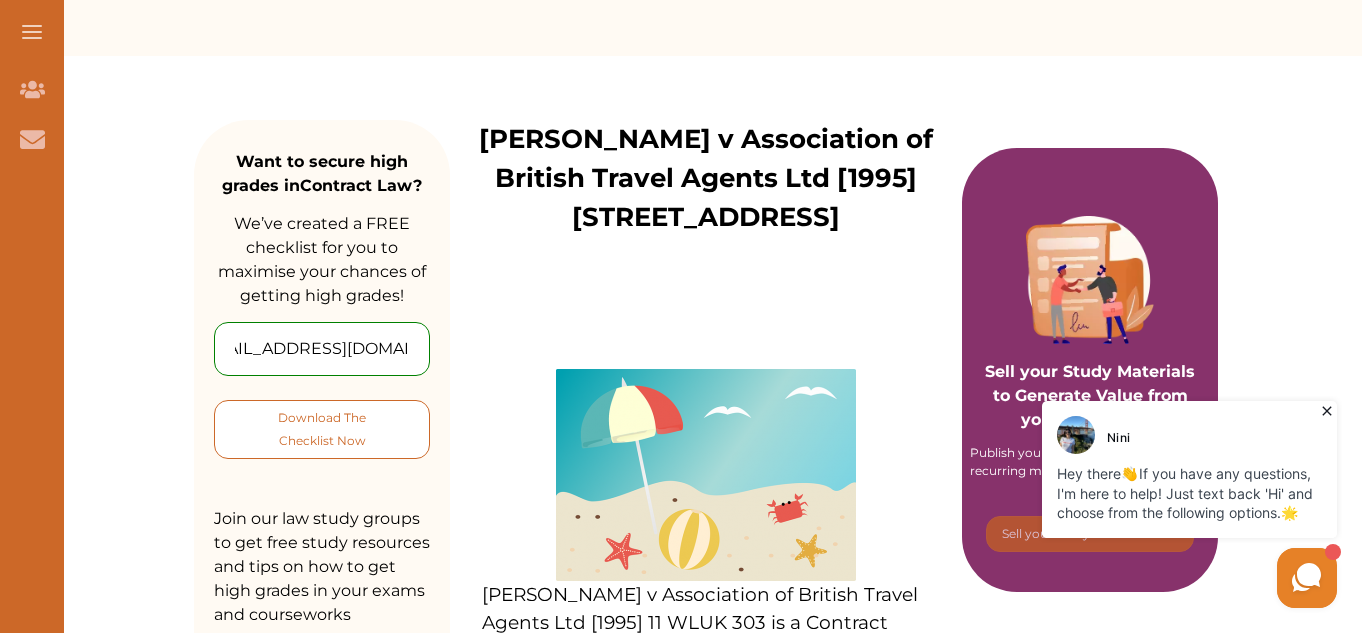 type 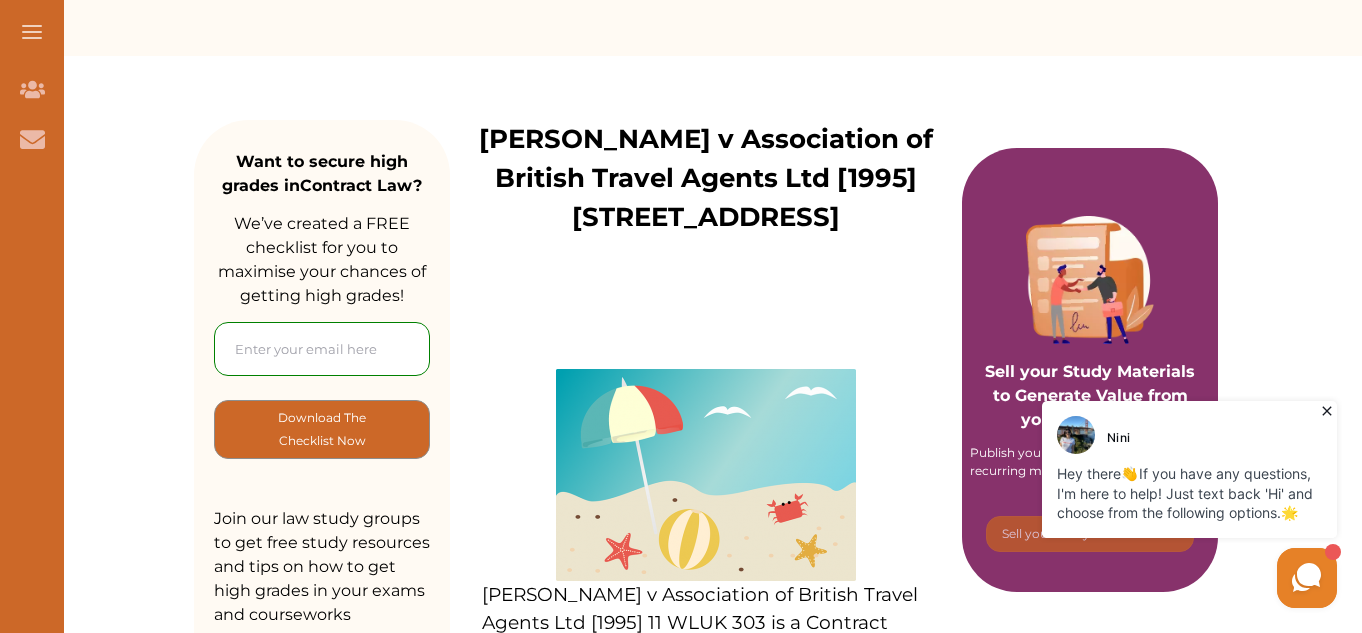 click on "Subscribed successfully Sign Up Now" at bounding box center (681, 316) 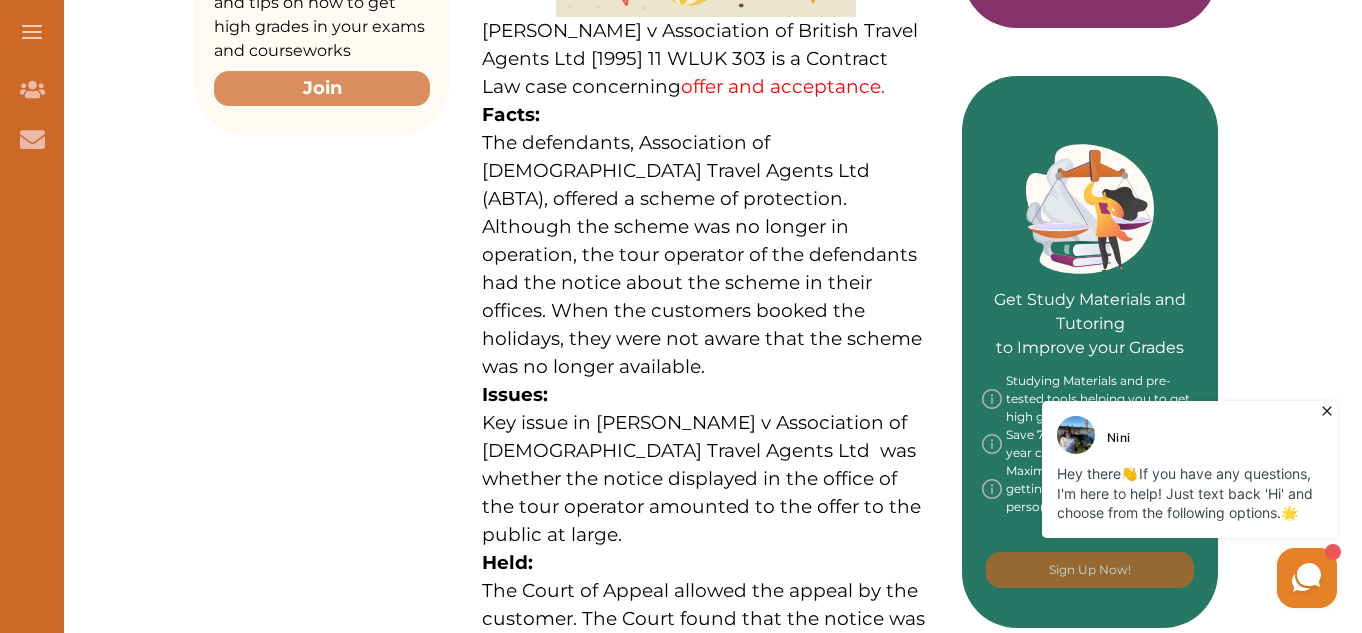 scroll, scrollTop: 1000, scrollLeft: 0, axis: vertical 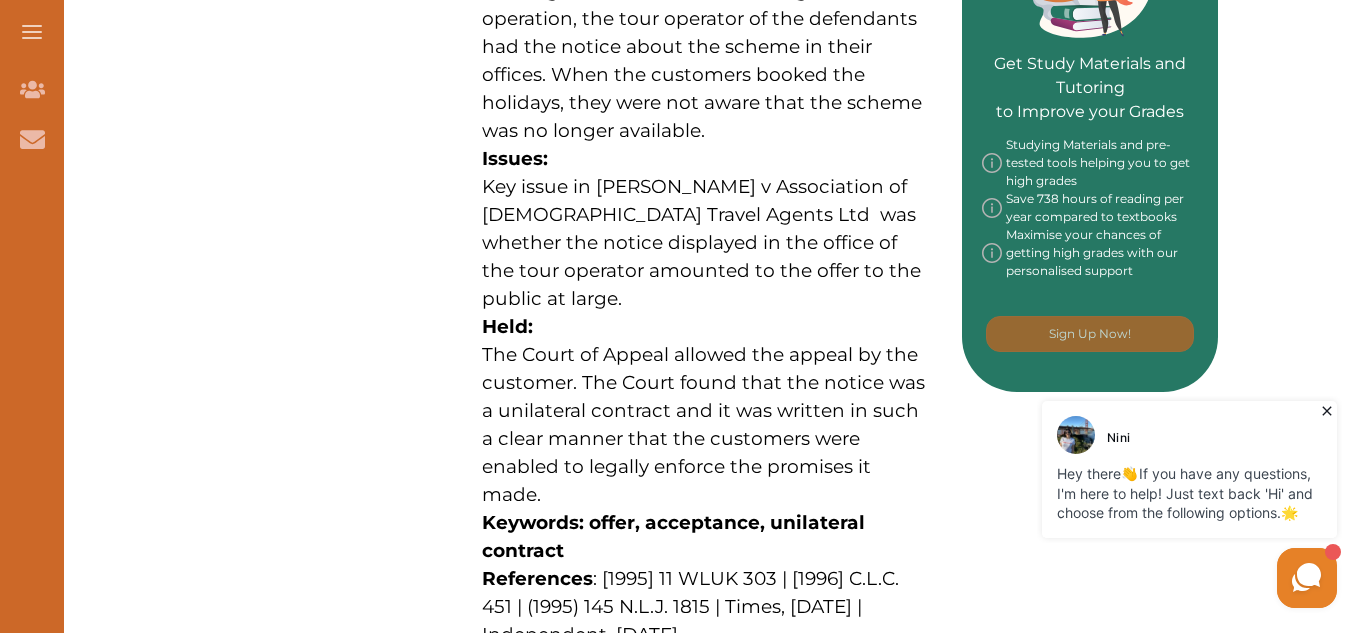click 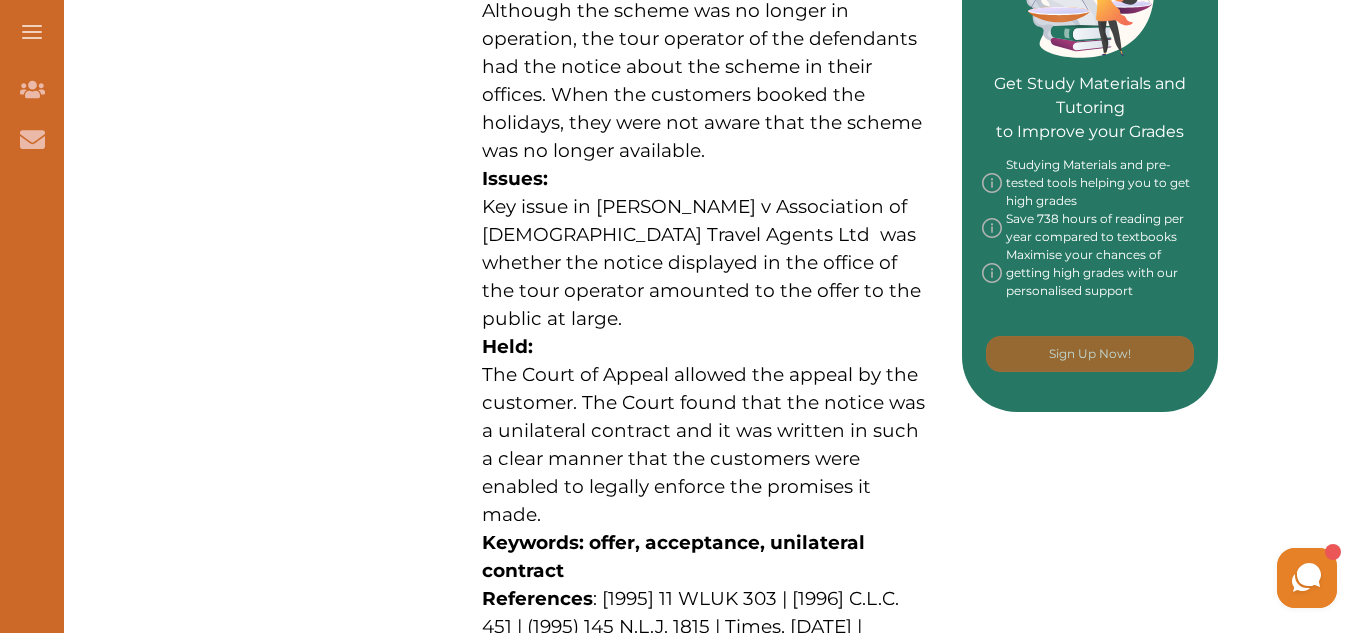 scroll, scrollTop: 1000, scrollLeft: 0, axis: vertical 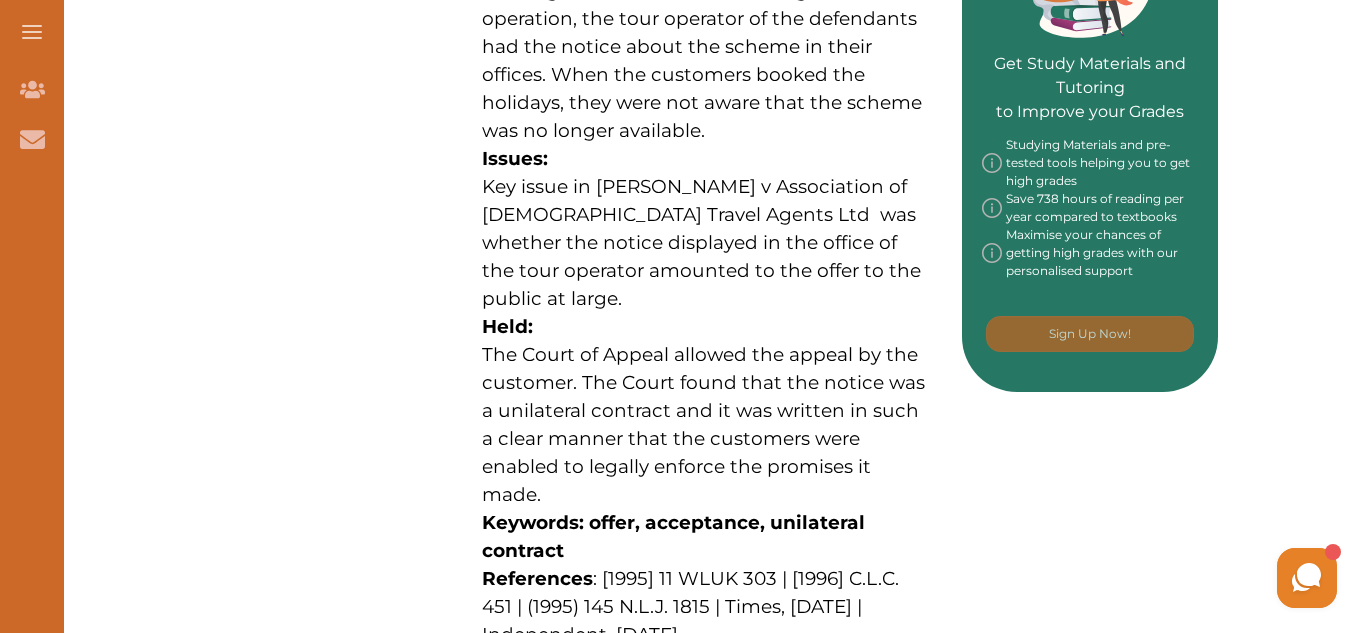 click on "Contract Law flashcards" at bounding box center (664, 662) 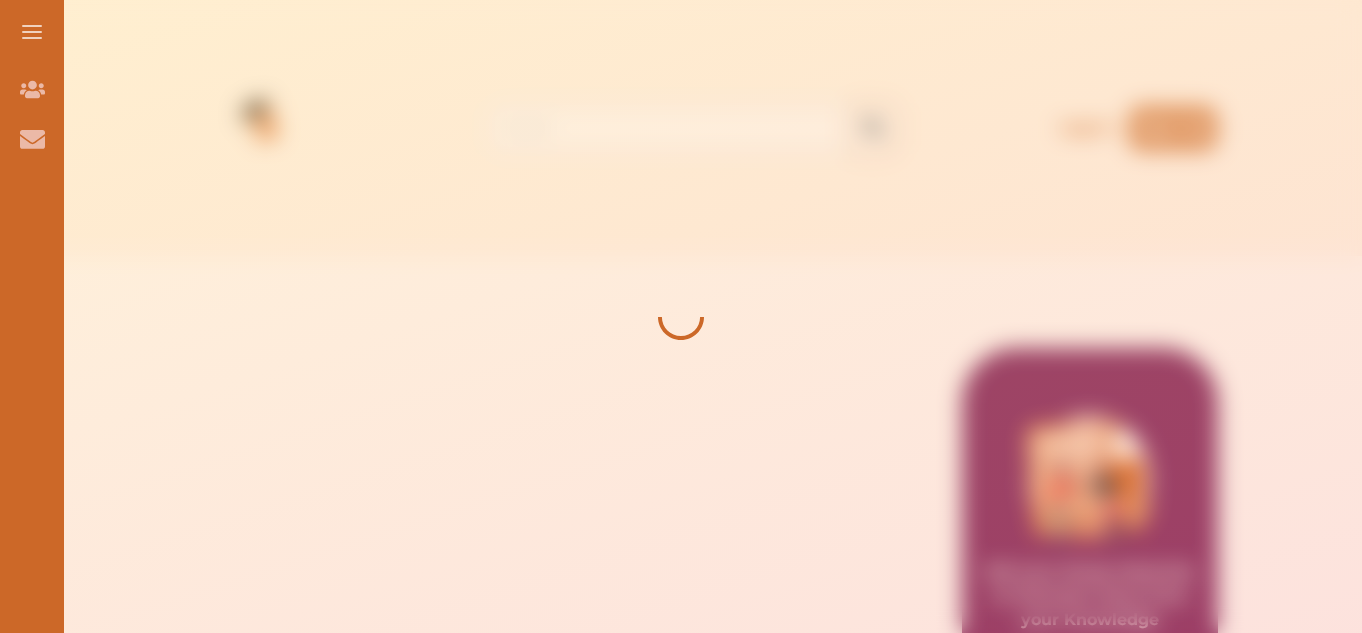 scroll, scrollTop: 0, scrollLeft: 0, axis: both 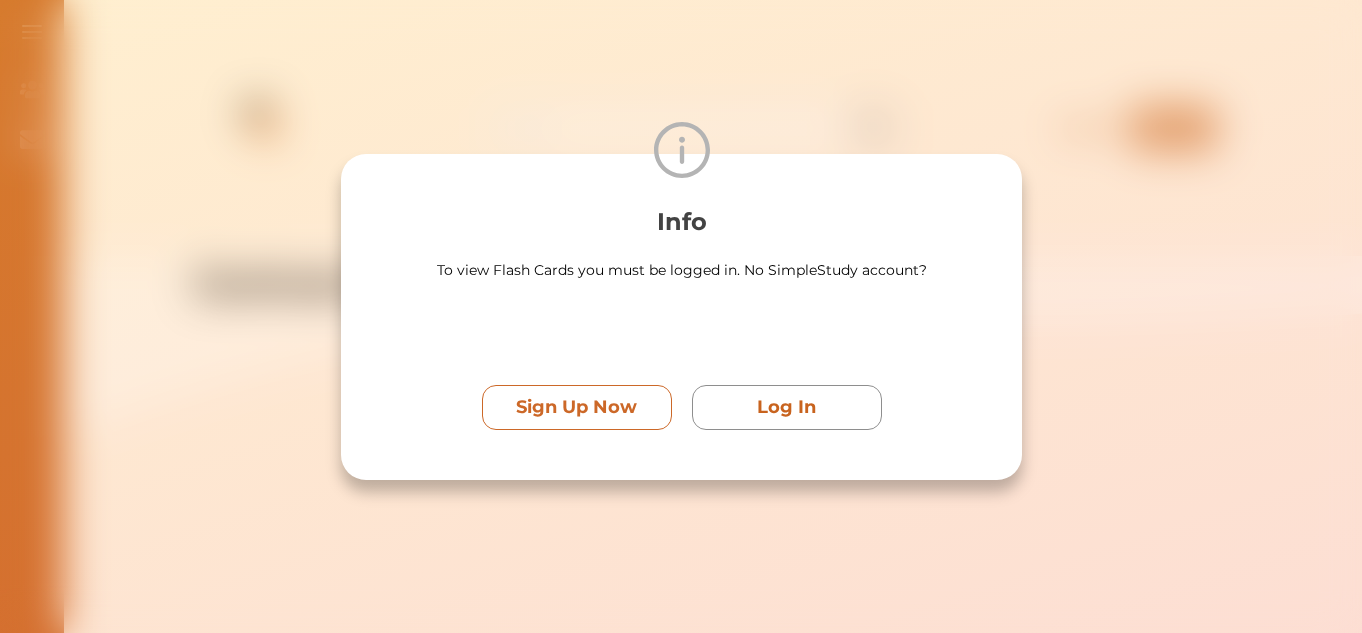 click on "Sign Up Now" at bounding box center (576, 407) 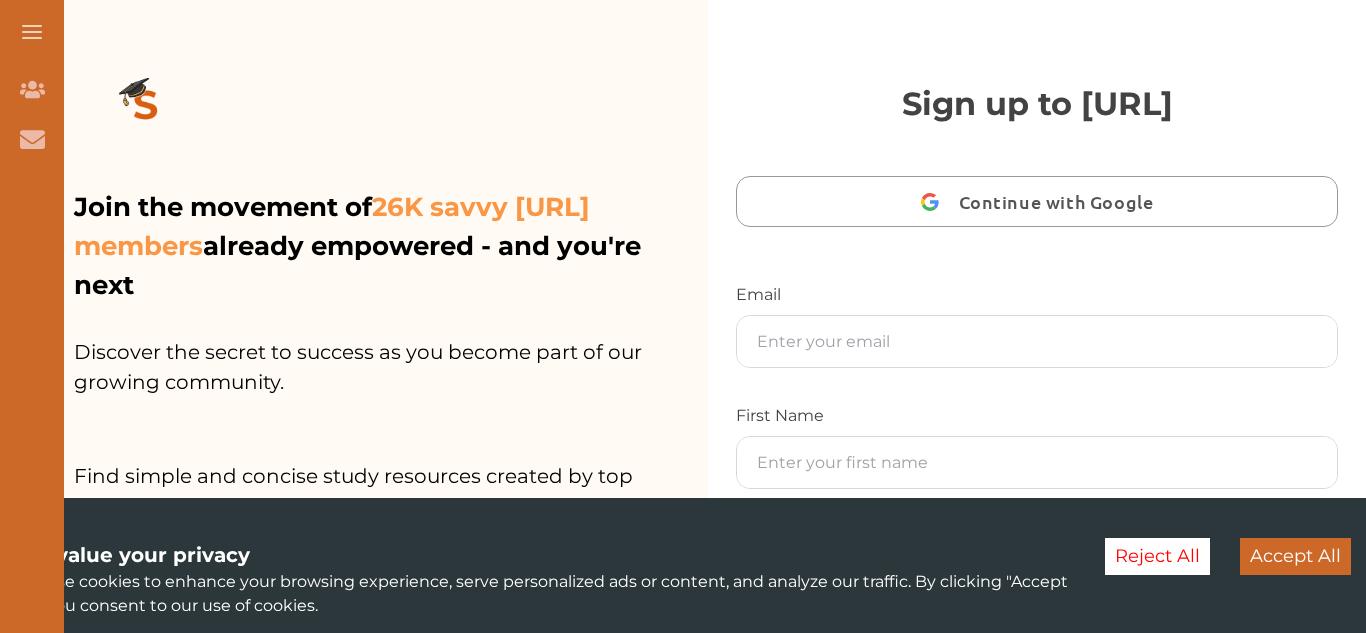 click on "Continue with Google" at bounding box center [1061, 201] 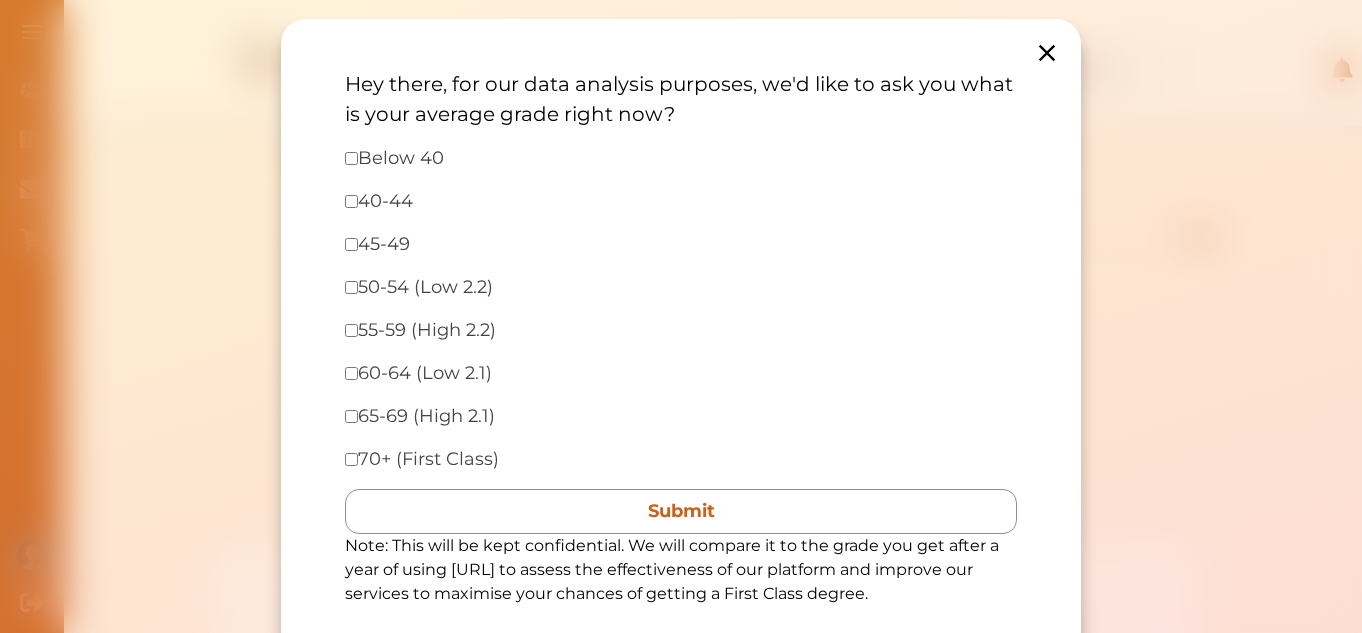 scroll, scrollTop: 0, scrollLeft: 0, axis: both 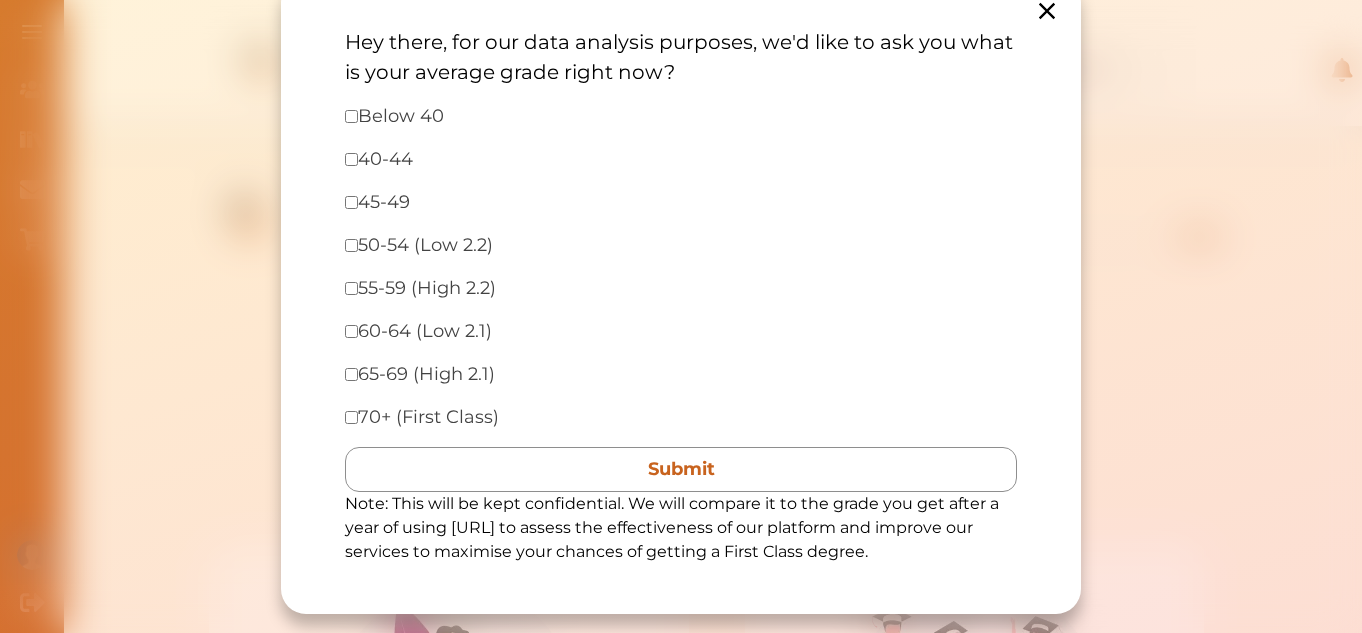 click at bounding box center [351, 116] 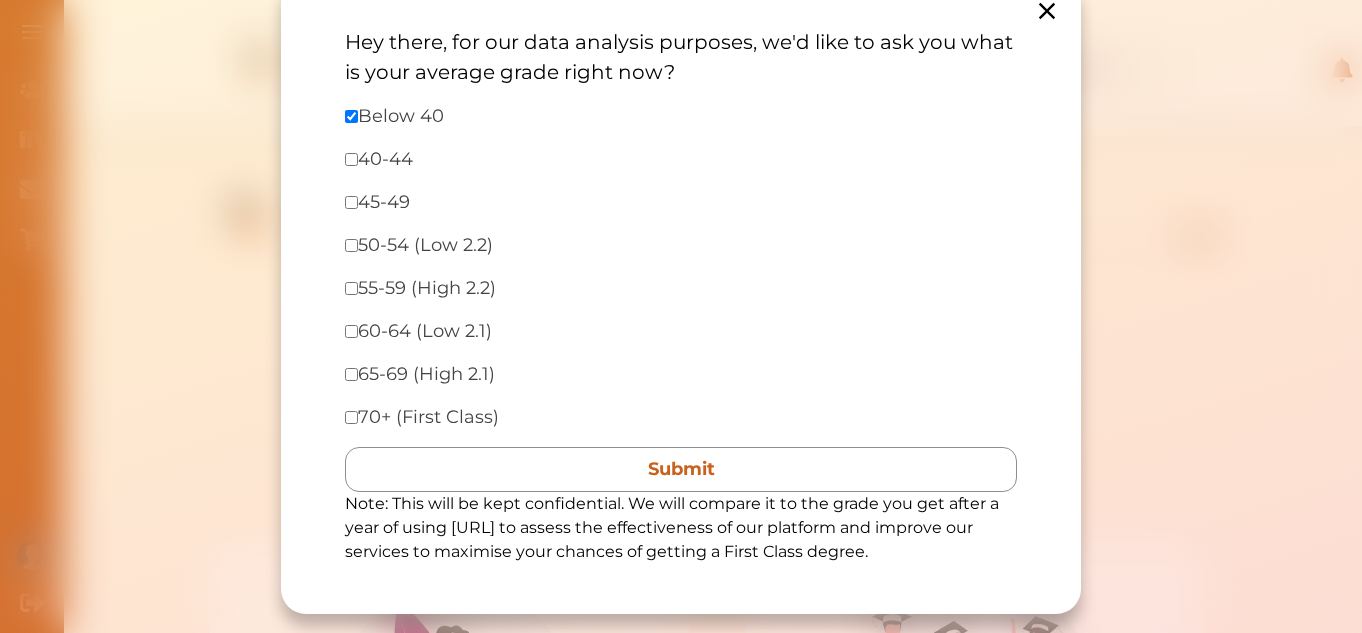 checkbox on "true" 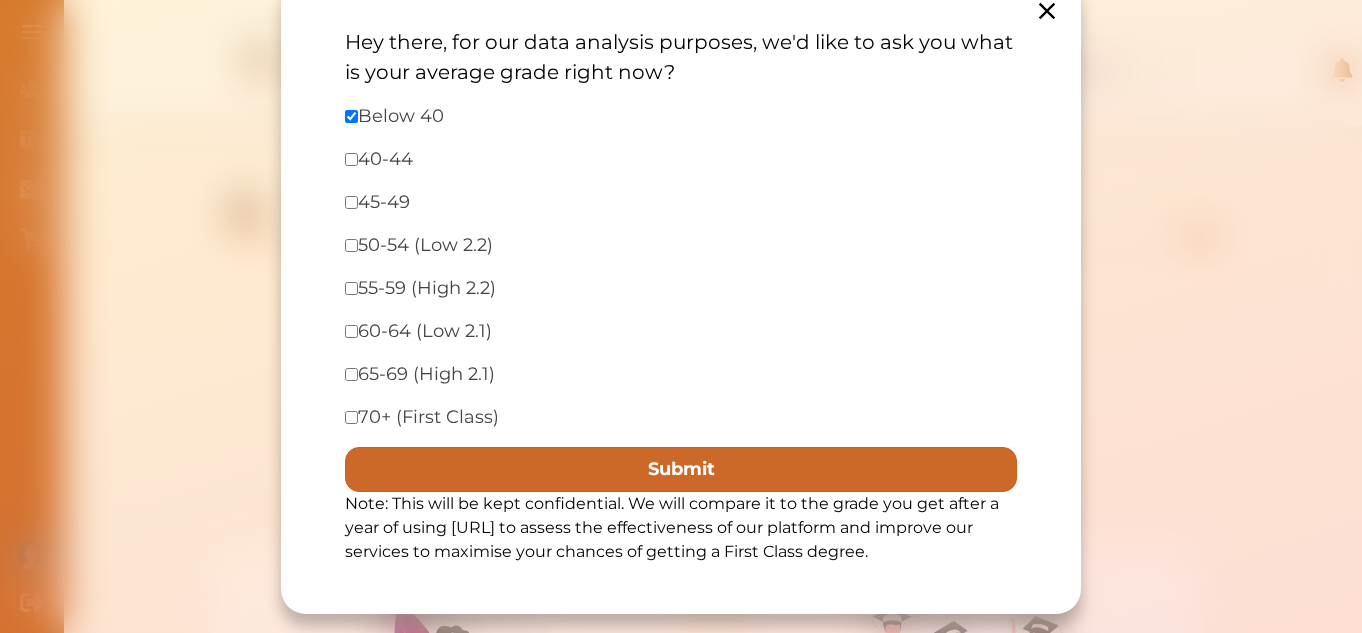 click on "Submit" at bounding box center (681, 469) 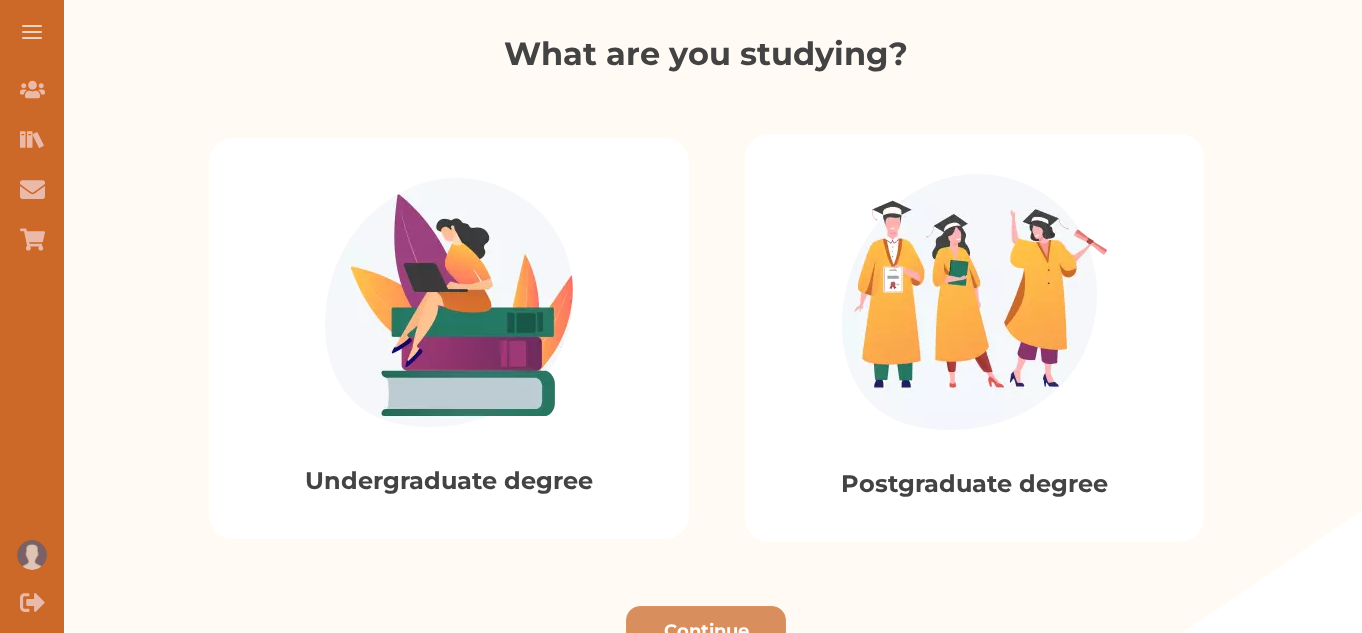 scroll, scrollTop: 400, scrollLeft: 0, axis: vertical 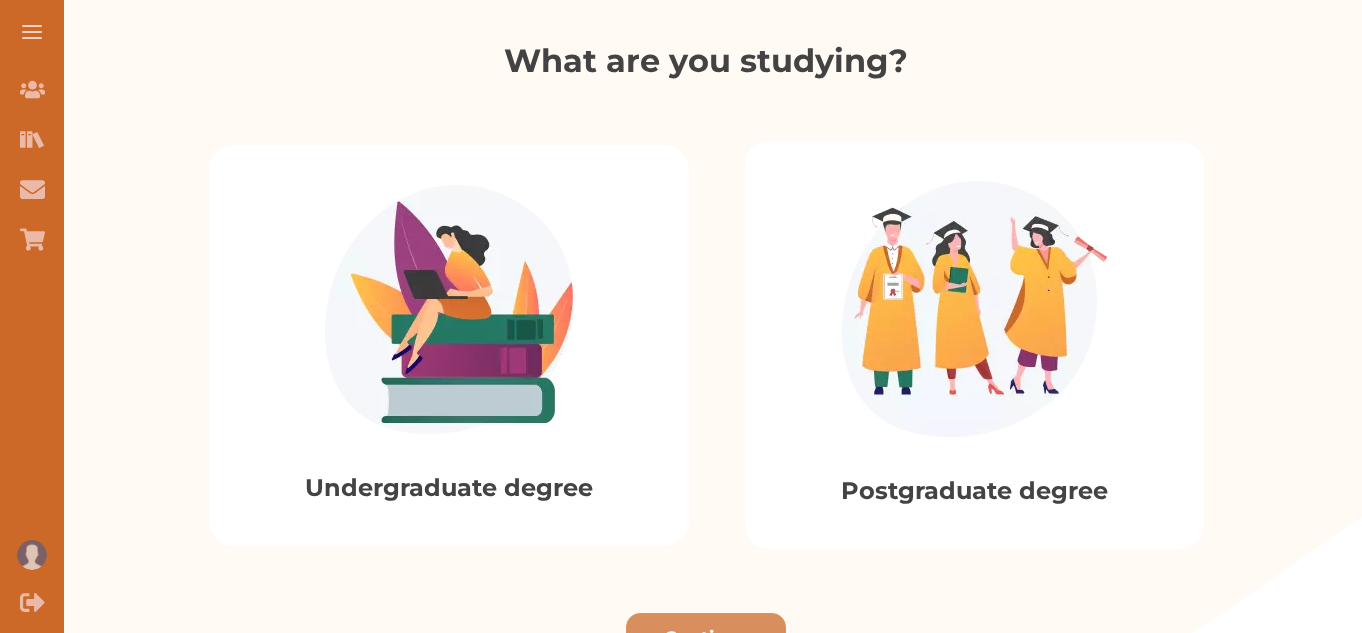 click at bounding box center (449, 309) 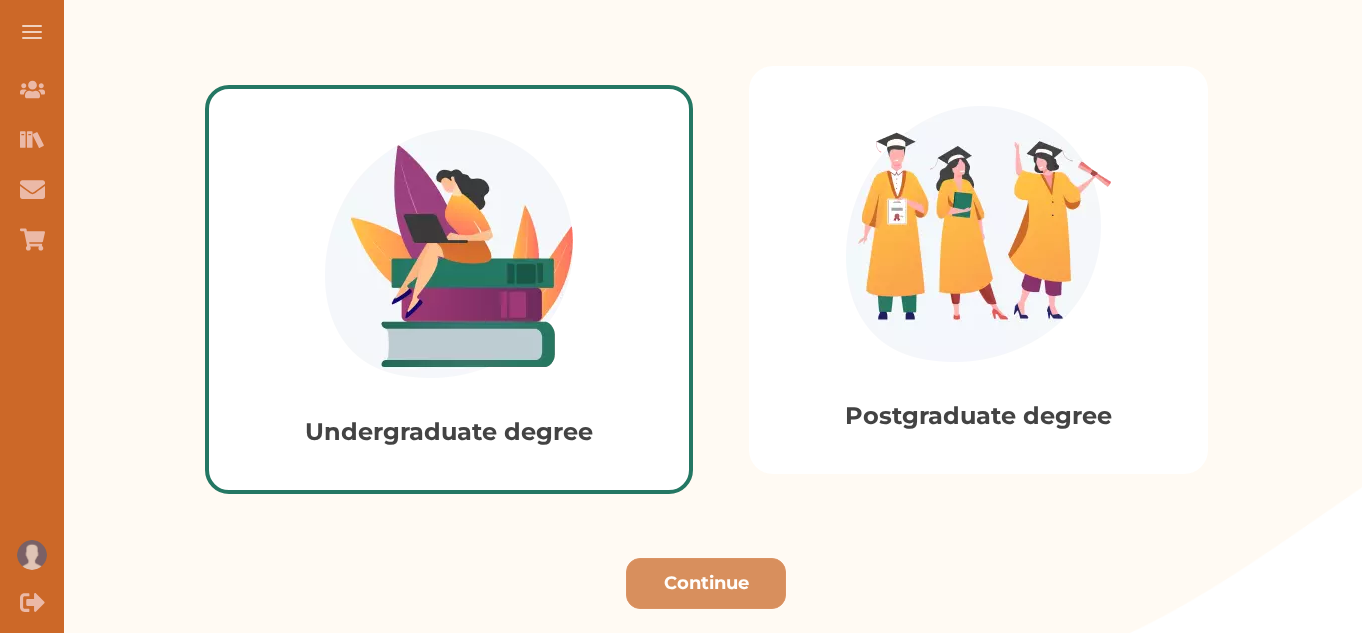 scroll, scrollTop: 700, scrollLeft: 0, axis: vertical 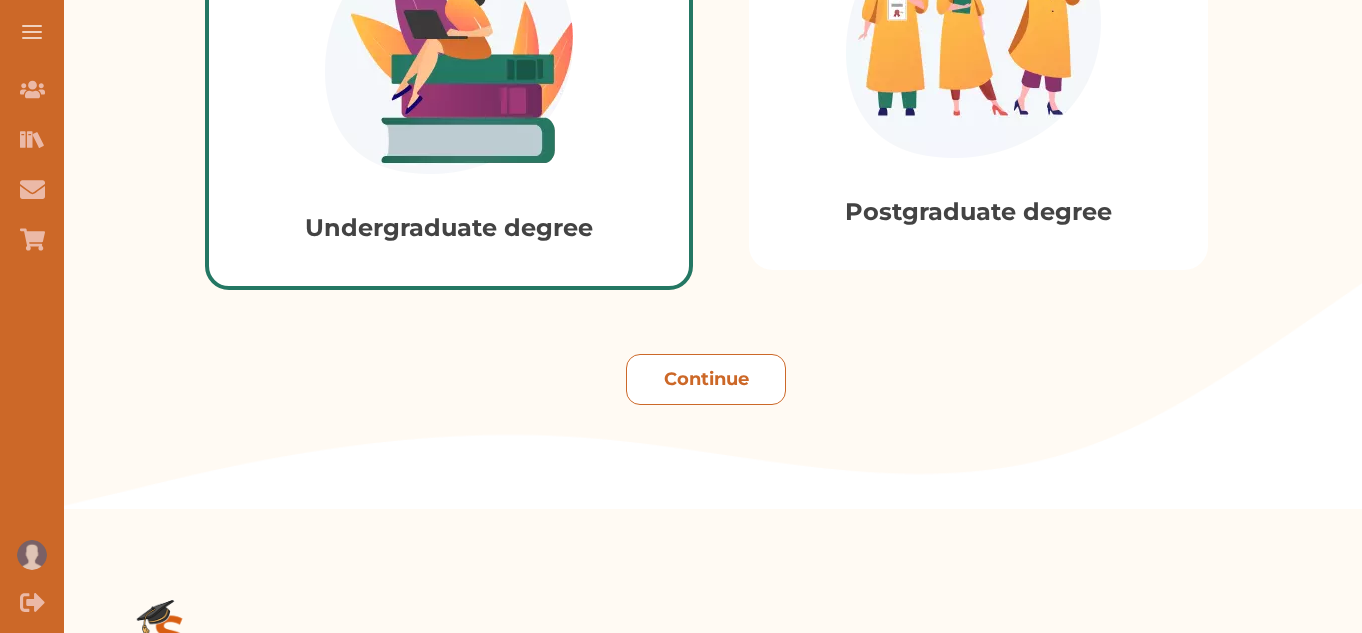 click on "Continue" at bounding box center (706, 379) 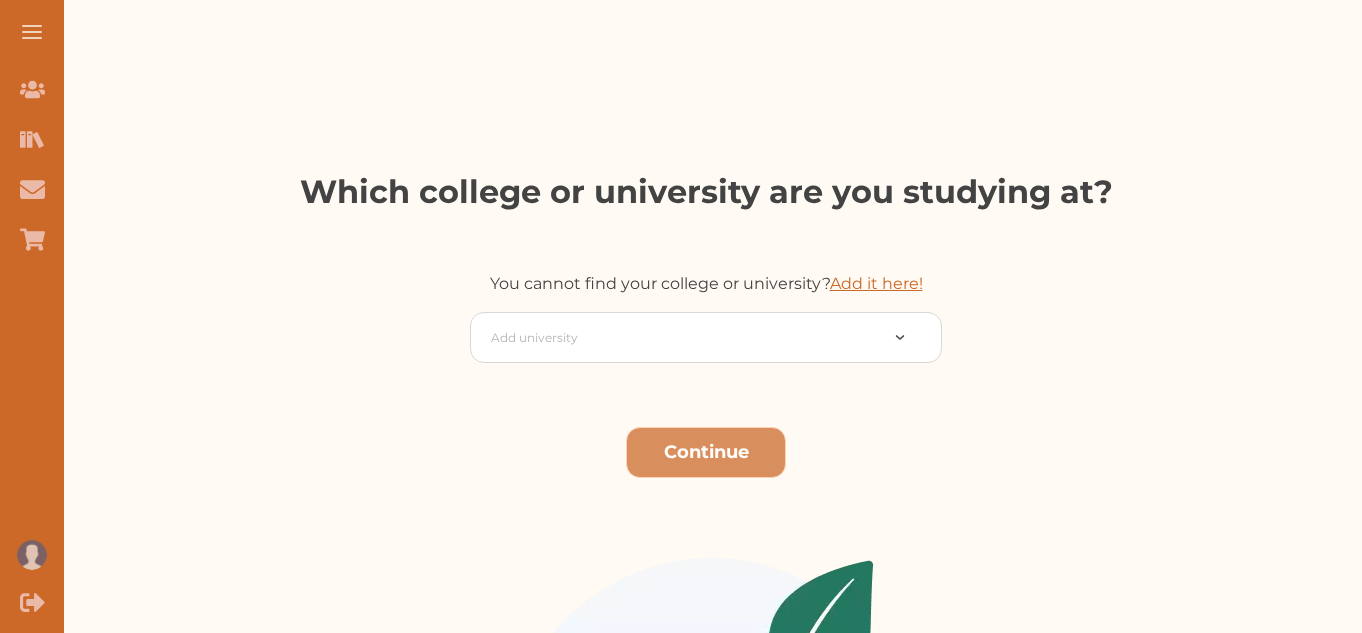 scroll, scrollTop: 300, scrollLeft: 0, axis: vertical 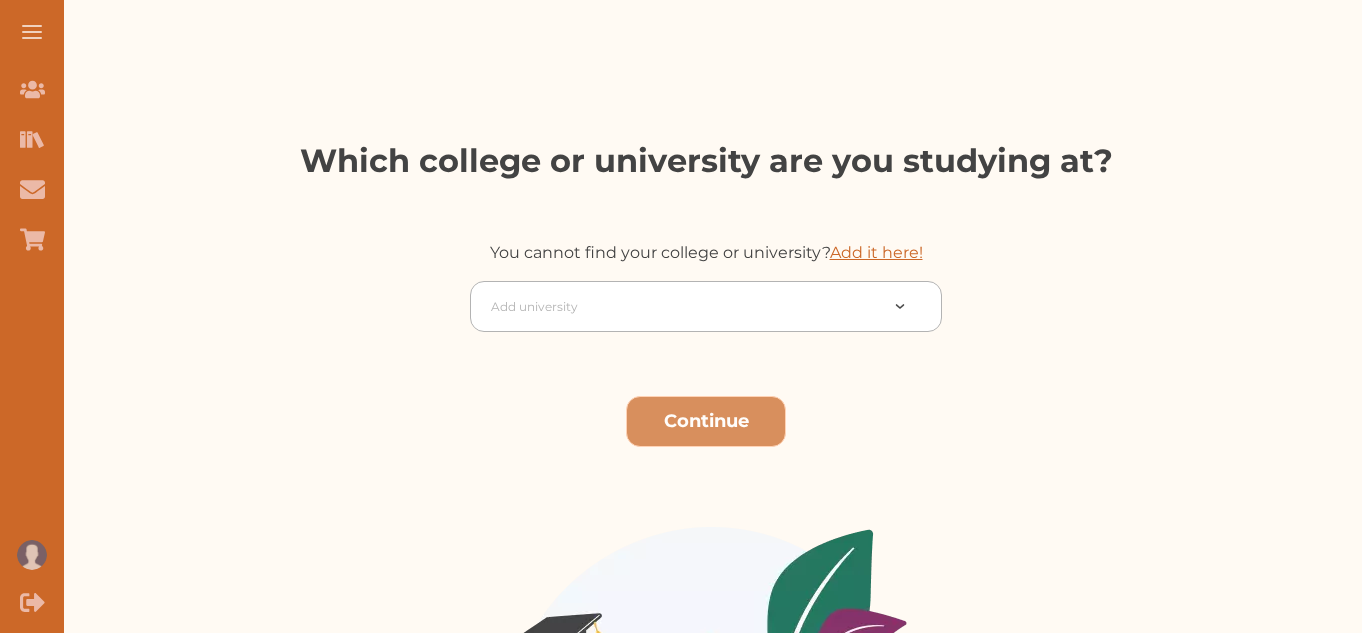 click at bounding box center (684, 307) 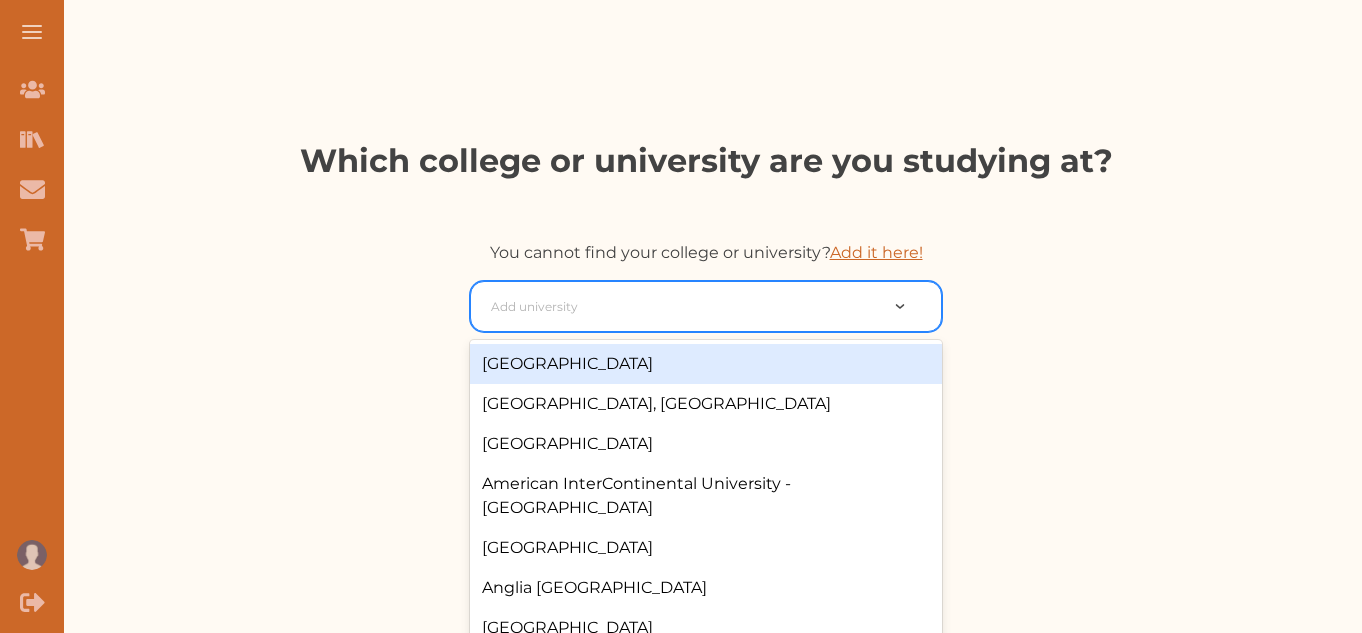 scroll, scrollTop: 315, scrollLeft: 0, axis: vertical 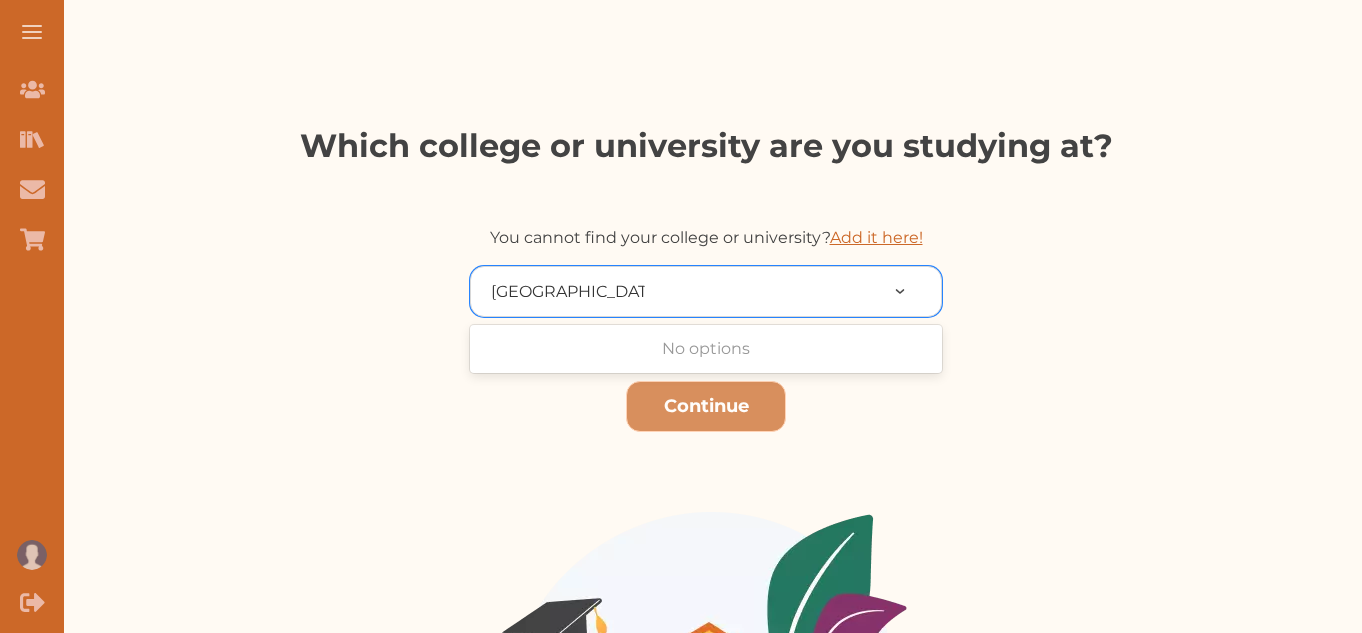 type on "university of dhaka" 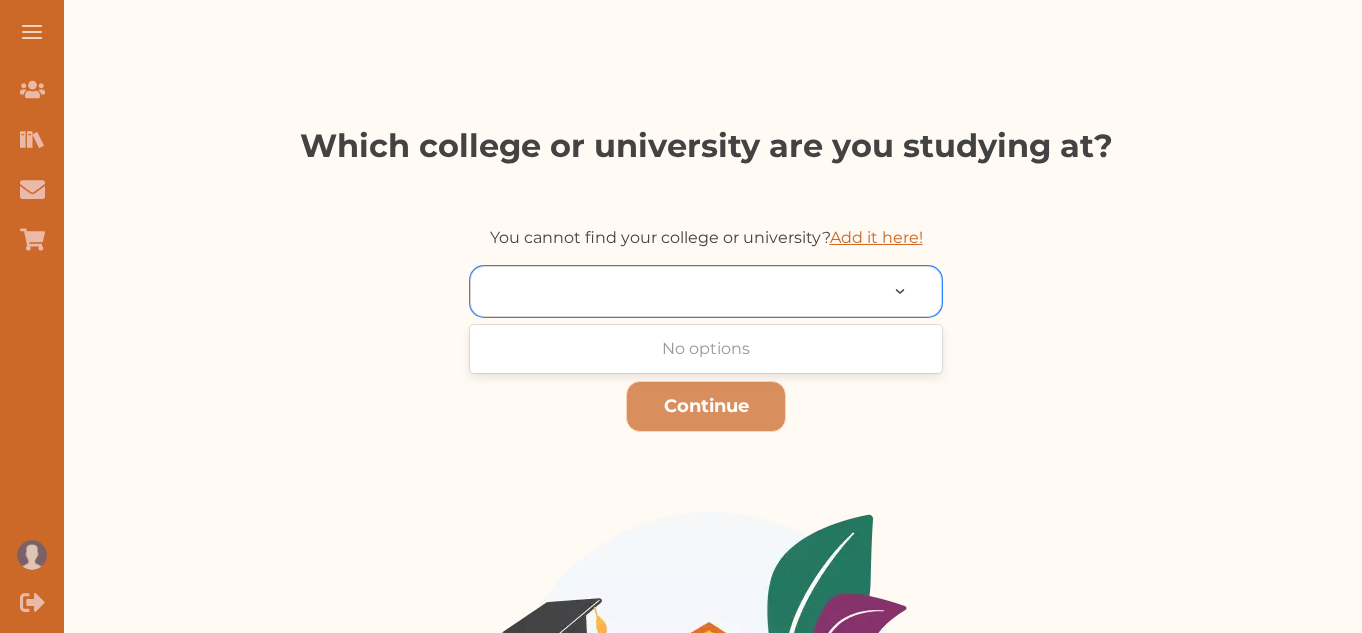 click on "Add it here!" at bounding box center [876, 237] 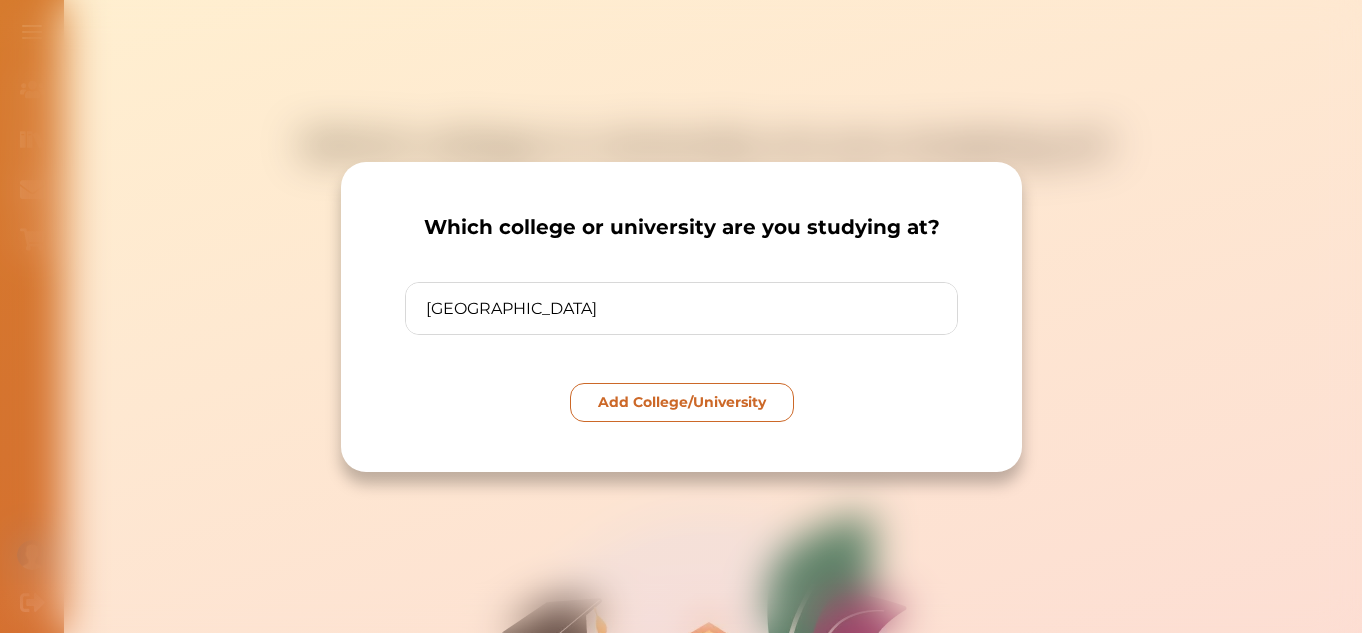 type on "university of dhaka" 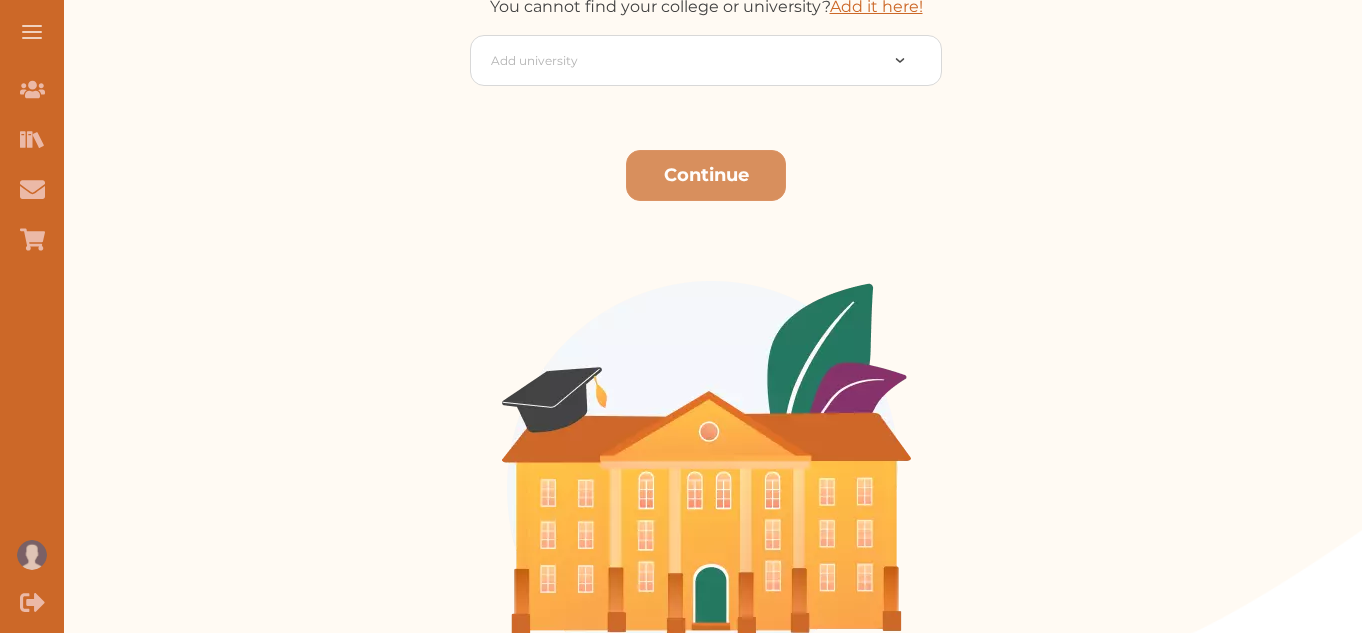scroll, scrollTop: 529, scrollLeft: 0, axis: vertical 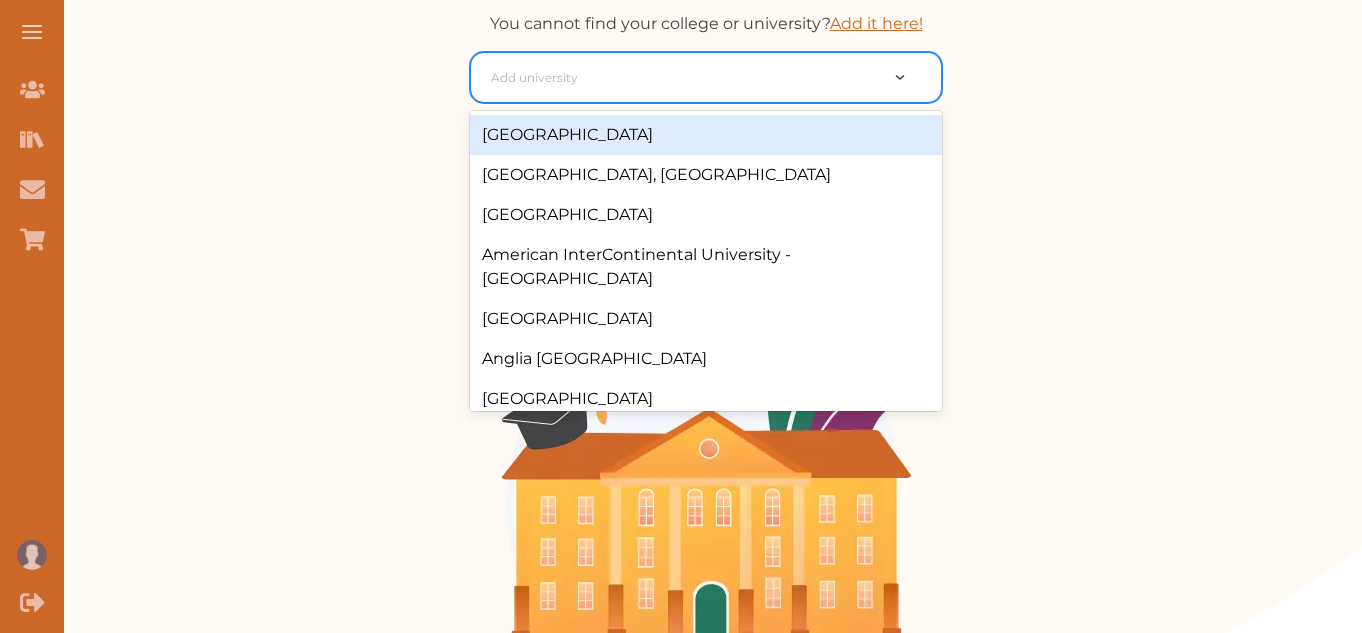 click at bounding box center [684, 78] 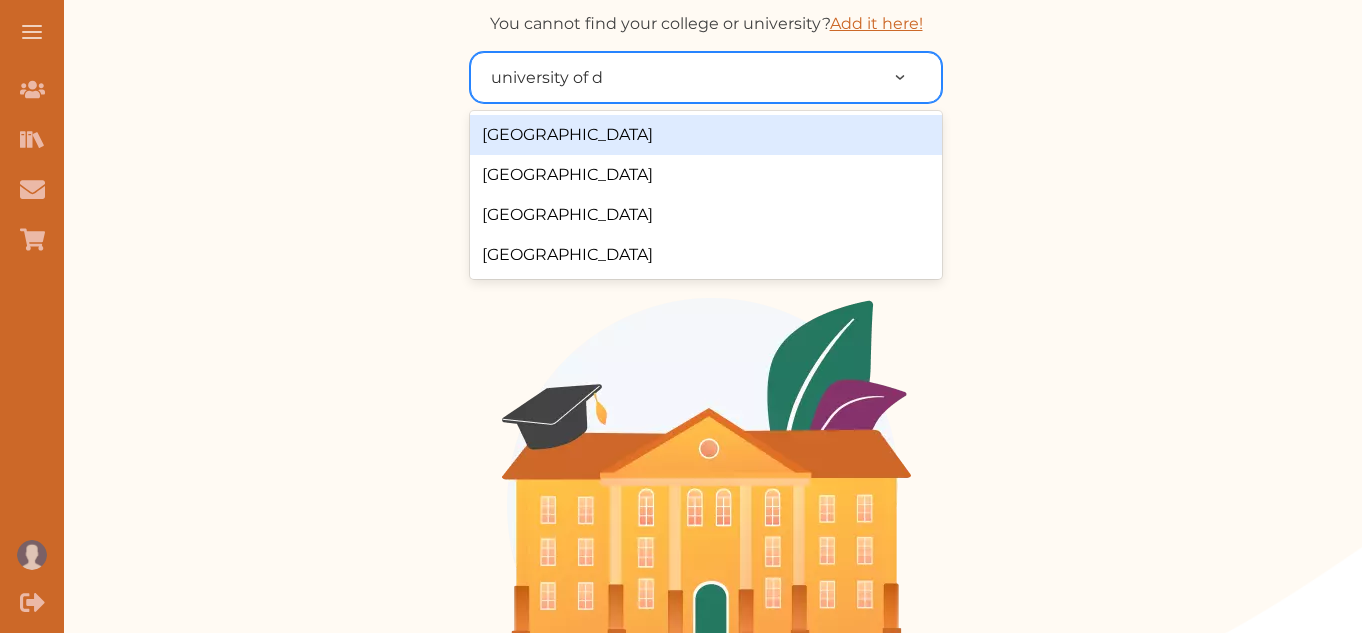 type on "university of dh" 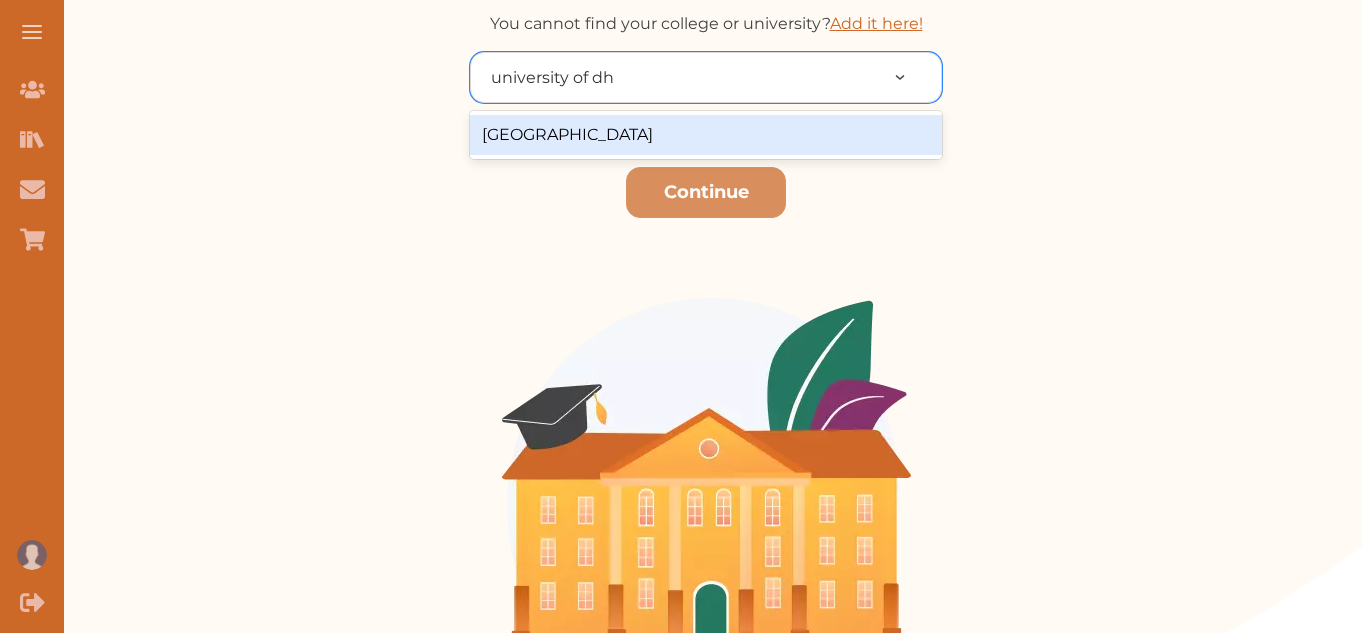 click on "university of dhaka" at bounding box center (706, 135) 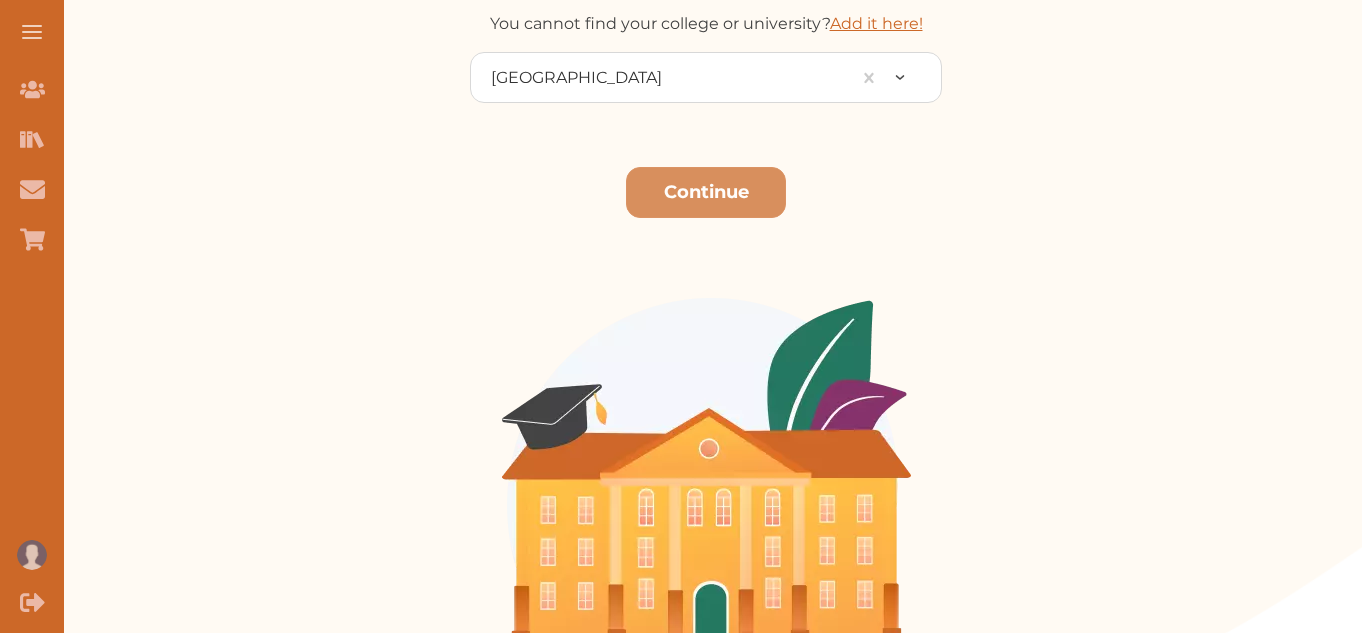 click on "university of dhaka Continue" at bounding box center (706, 394) 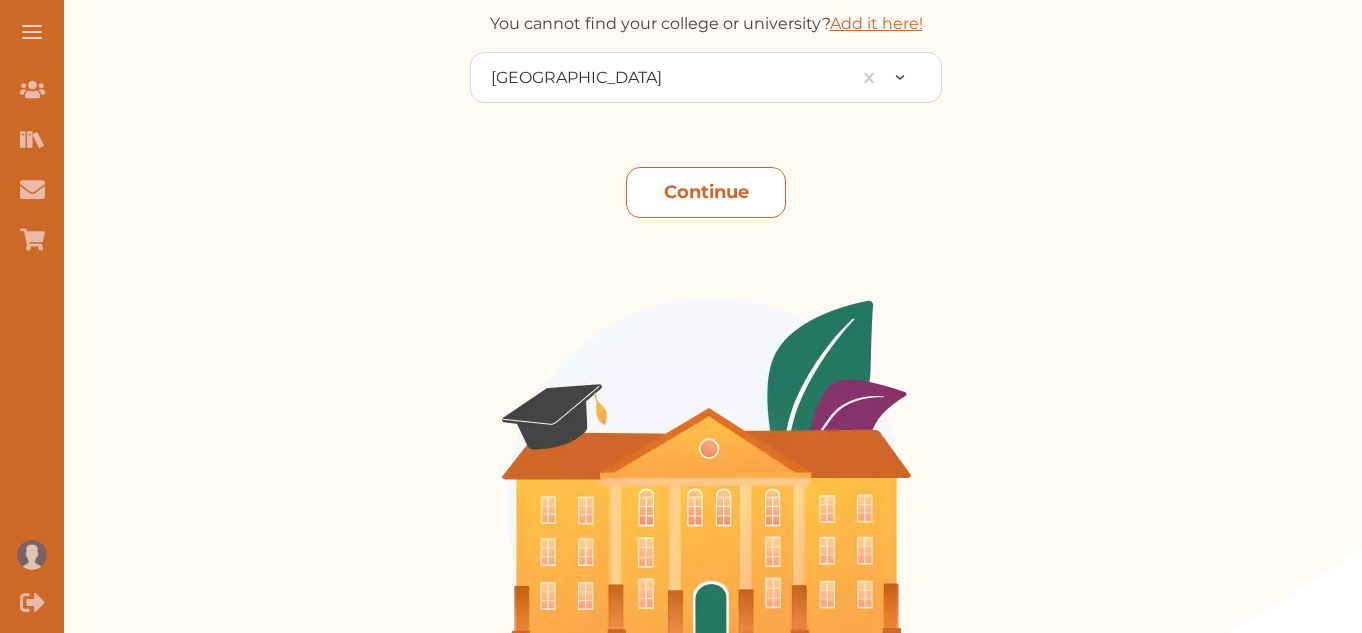 click on "Continue" at bounding box center [706, 192] 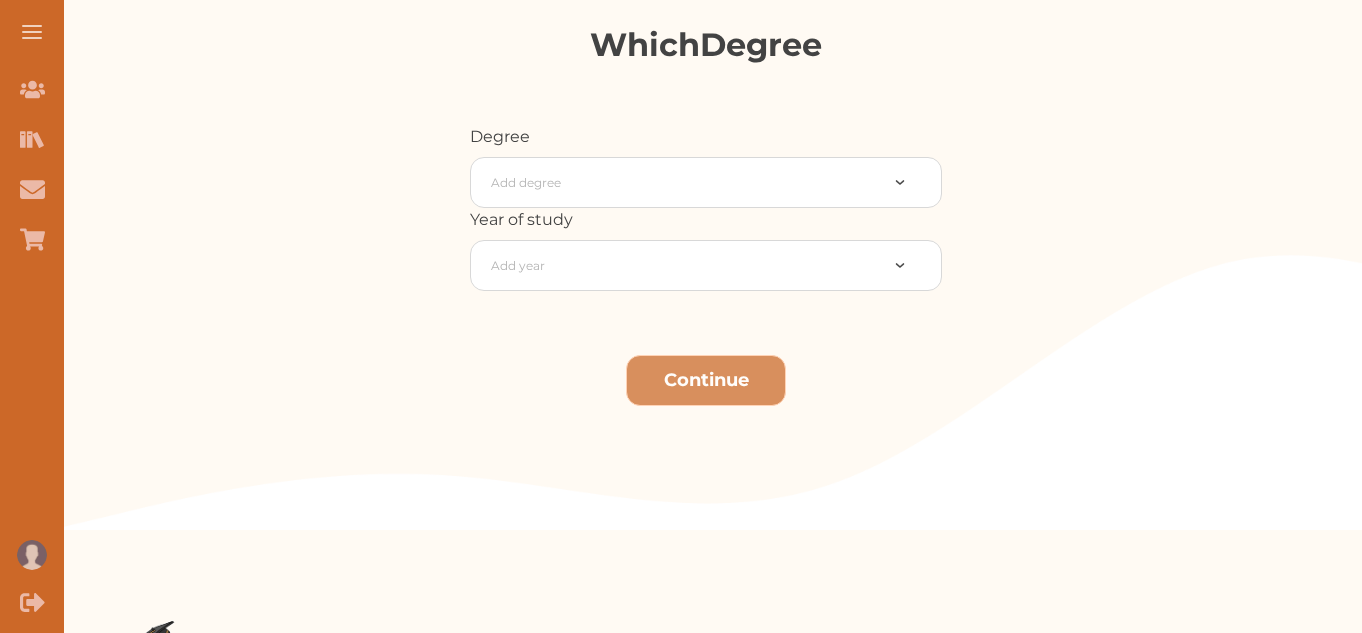scroll, scrollTop: 229, scrollLeft: 0, axis: vertical 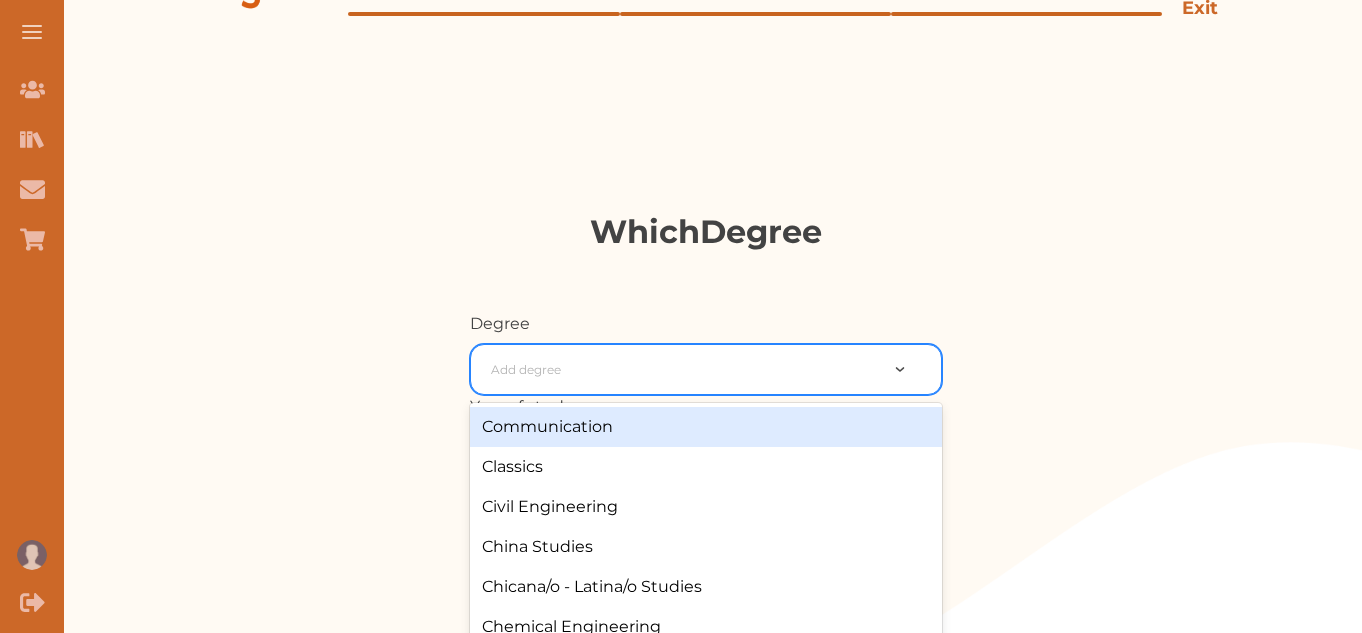 click at bounding box center [684, 370] 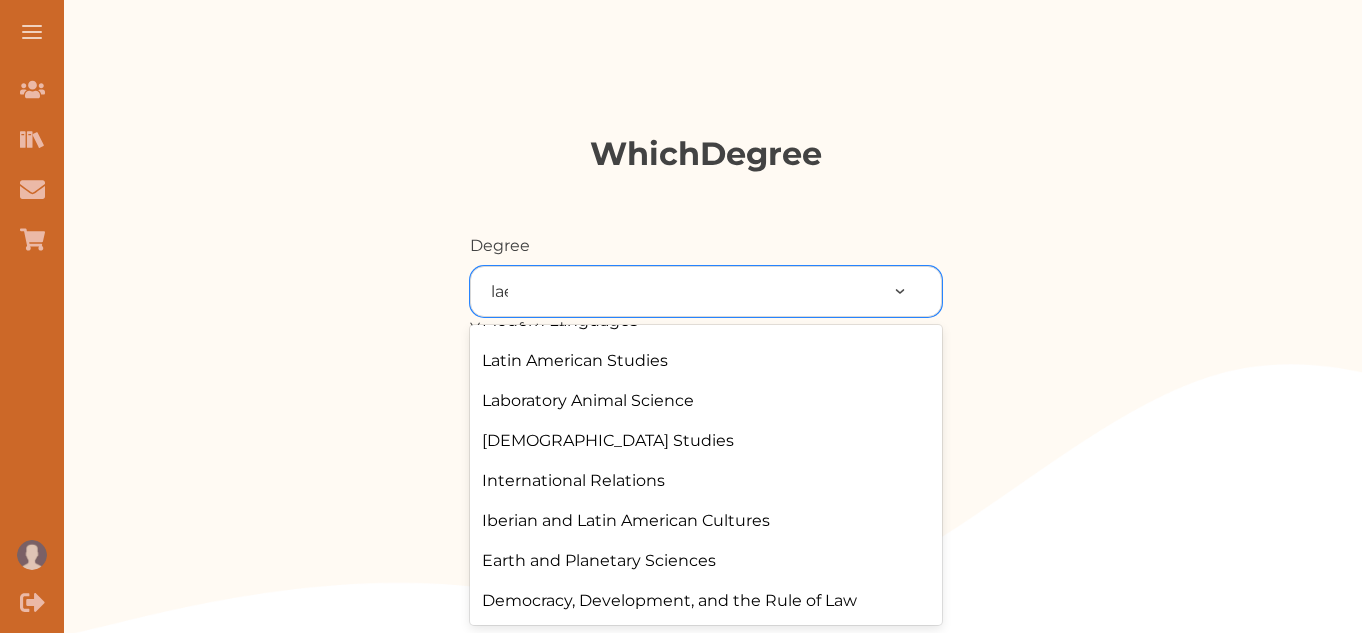 scroll, scrollTop: 0, scrollLeft: 0, axis: both 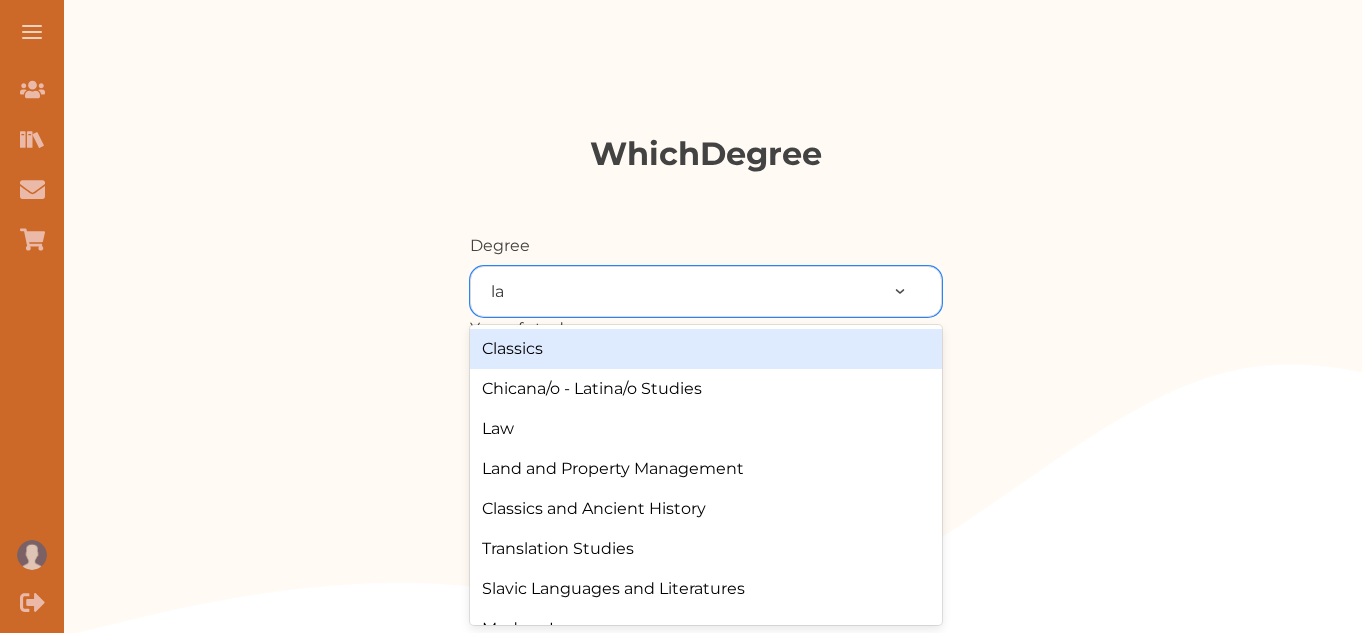 type on "law" 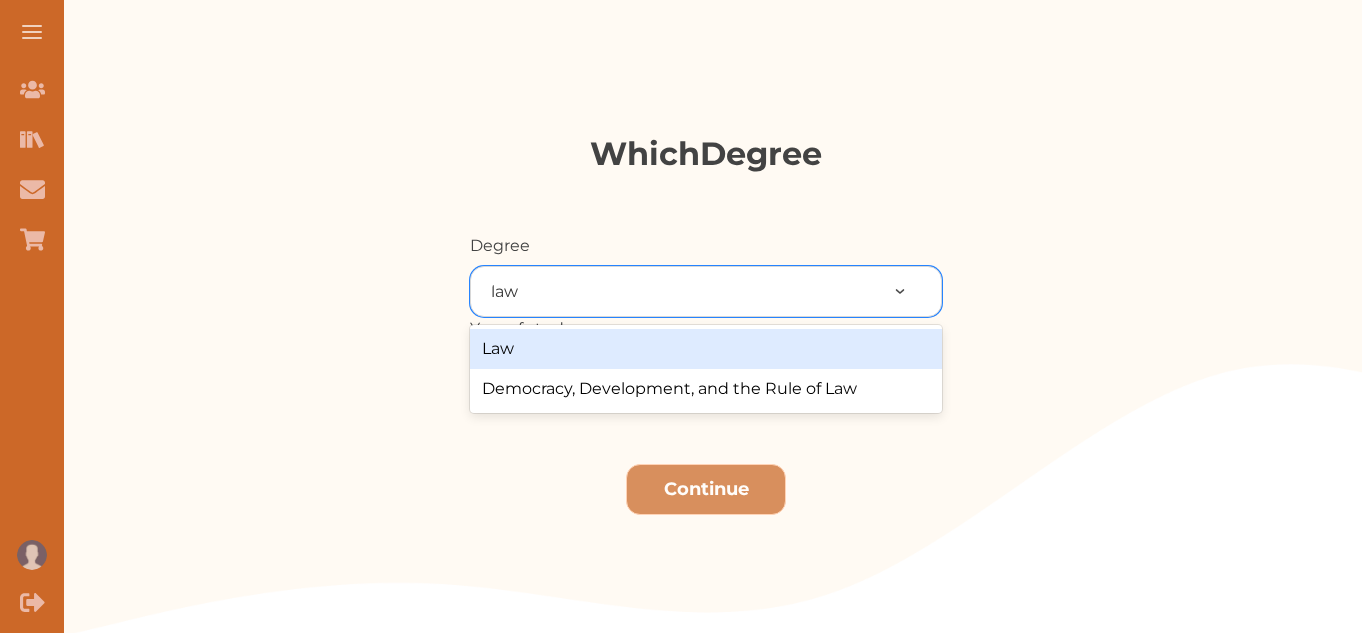 click on "Law" at bounding box center (706, 349) 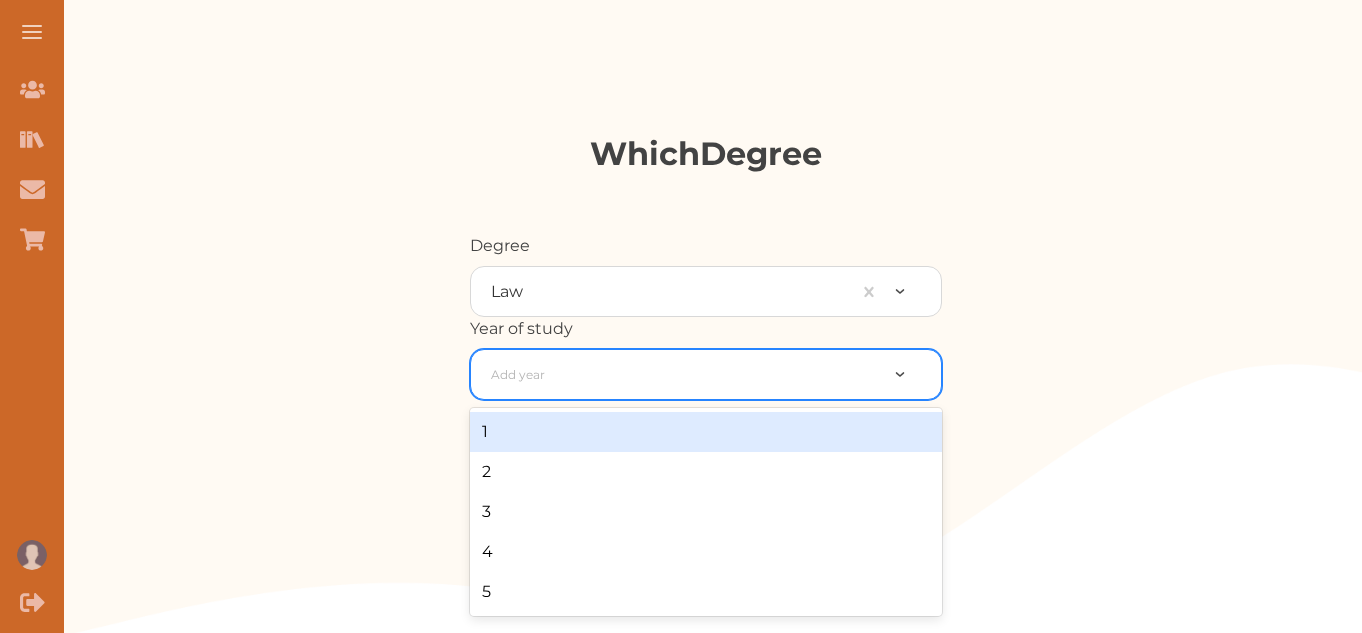 click at bounding box center [684, 375] 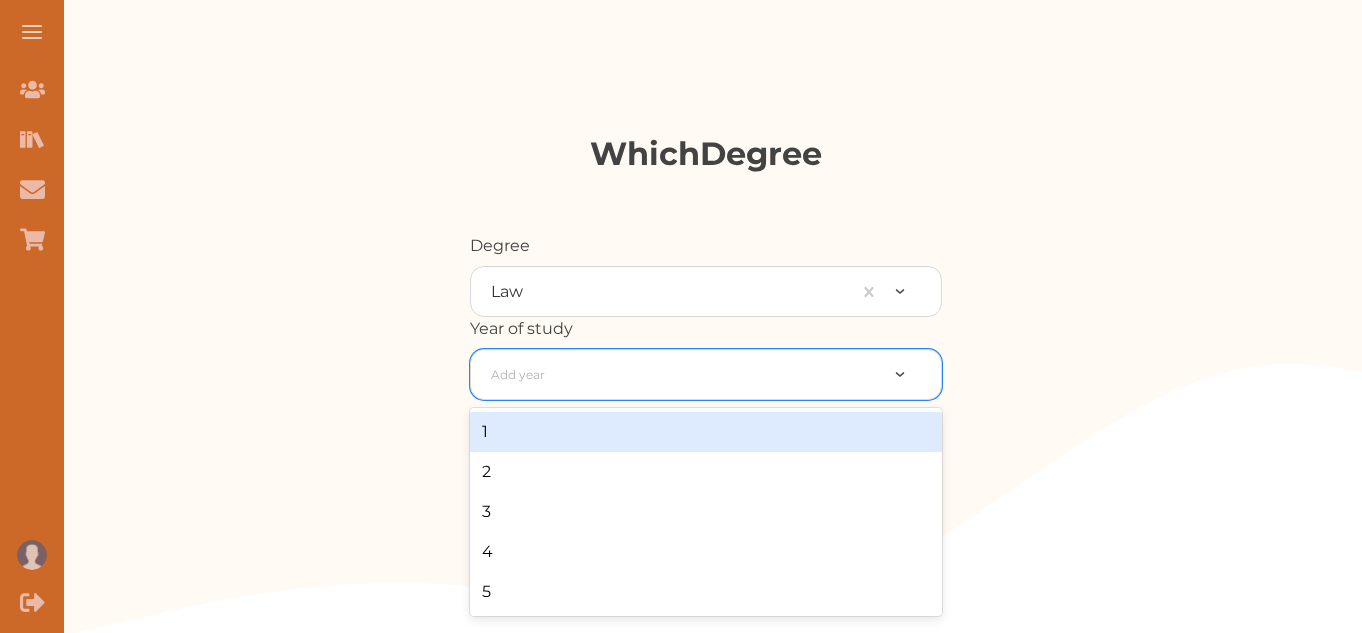 click on "1" at bounding box center [706, 432] 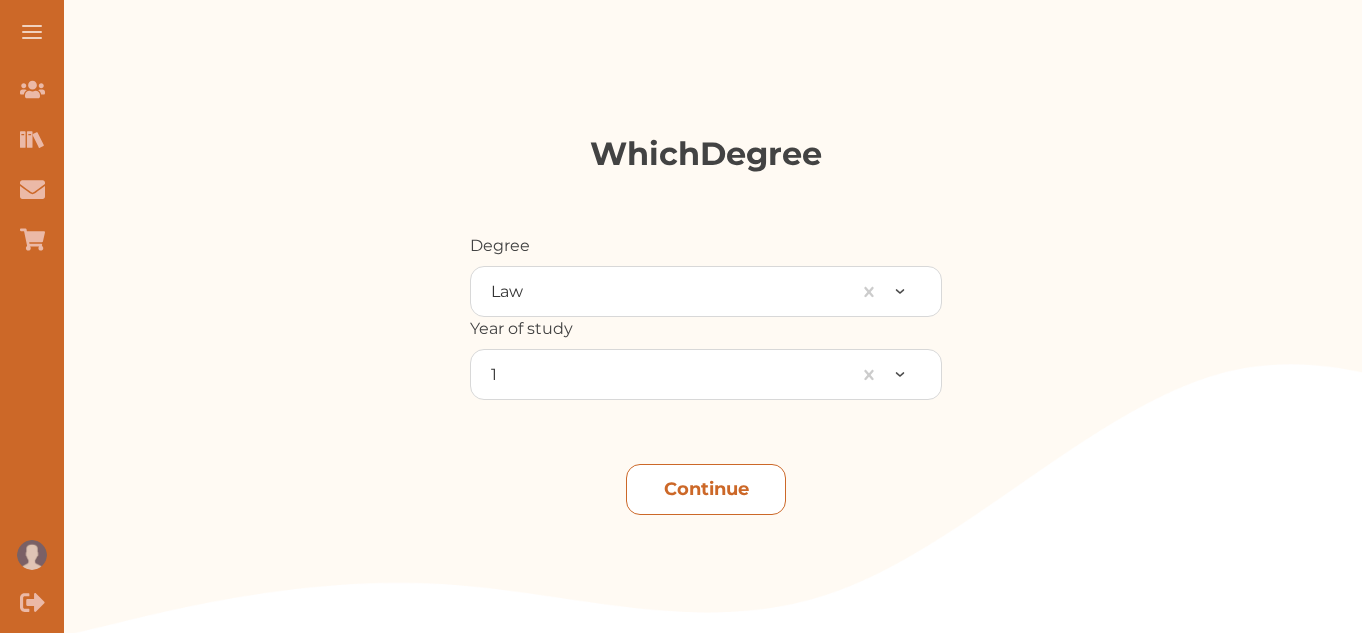 click on "Continue" at bounding box center (706, 489) 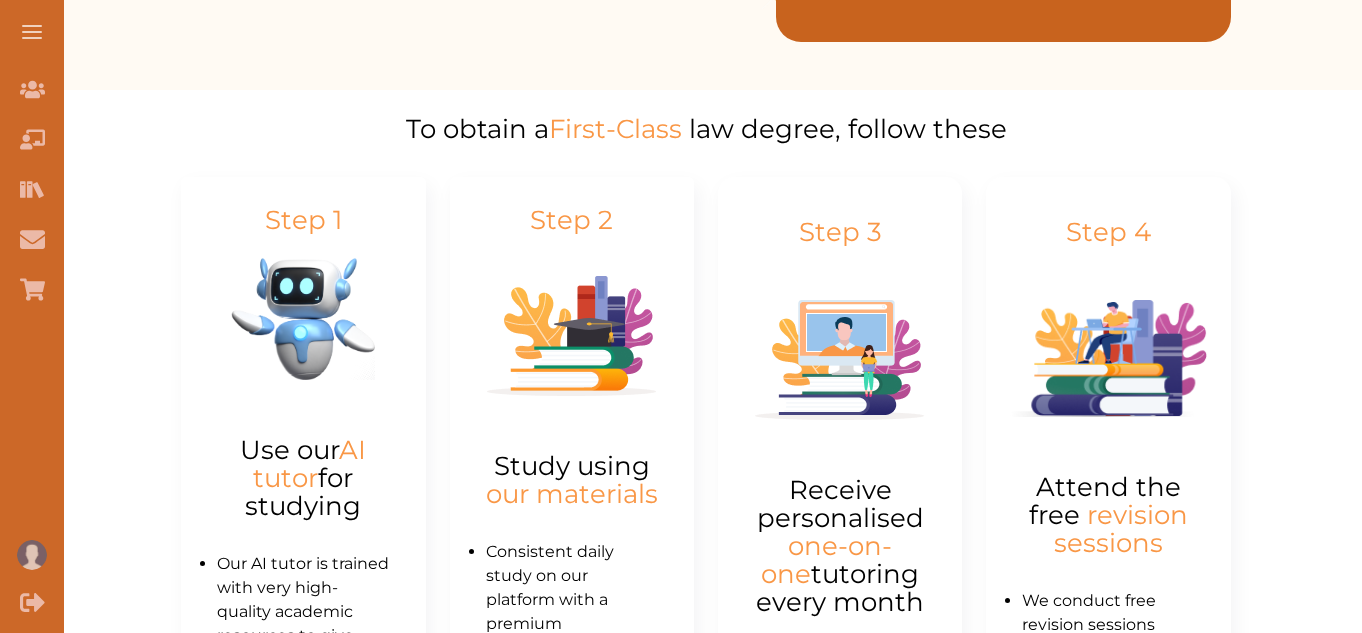 scroll, scrollTop: 1000, scrollLeft: 0, axis: vertical 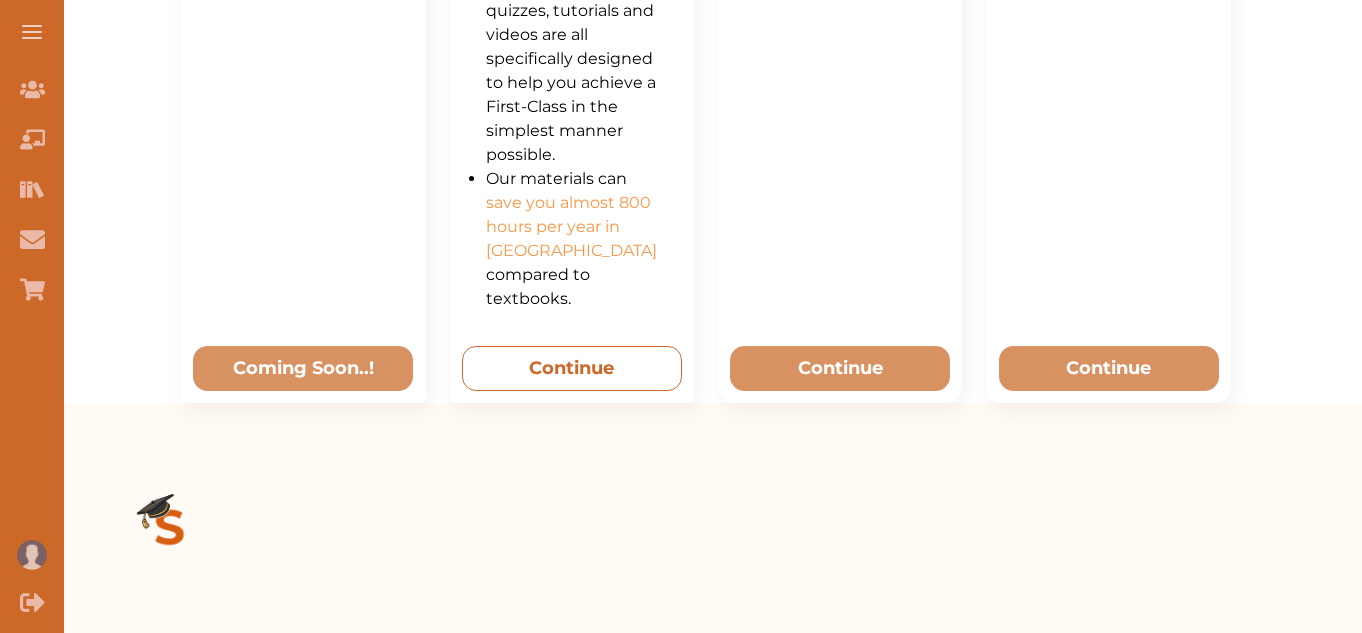click on "Continue" at bounding box center (572, 368) 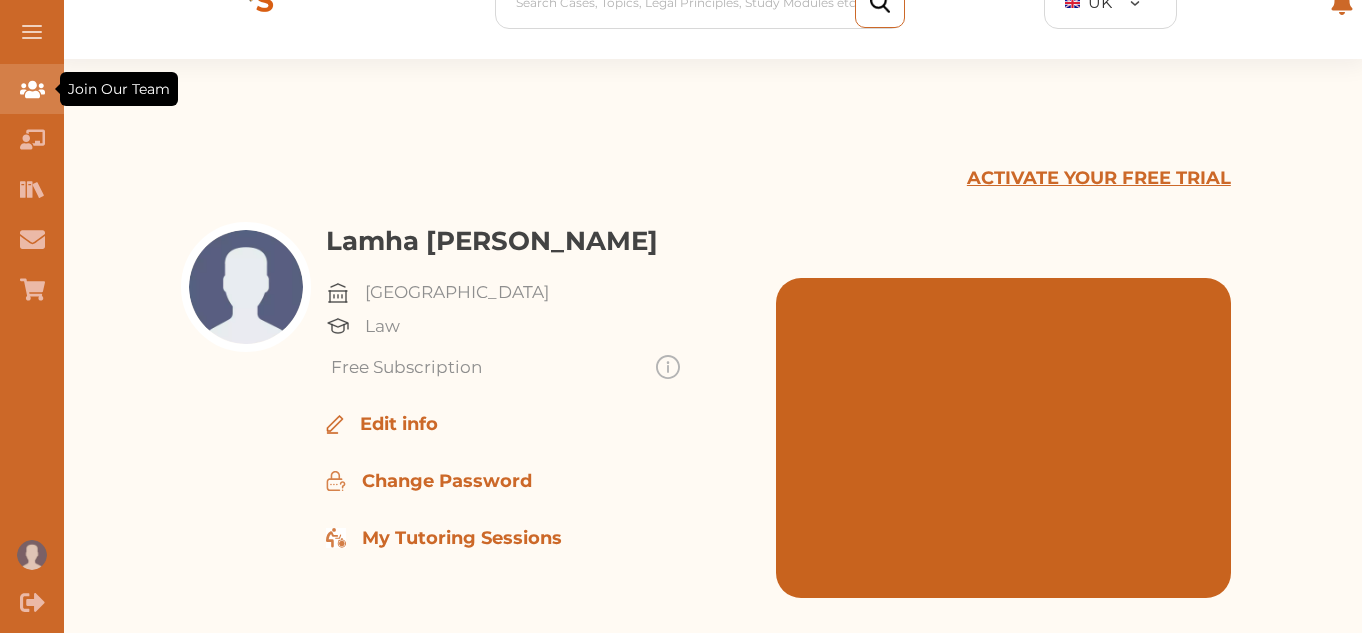 scroll, scrollTop: 0, scrollLeft: 0, axis: both 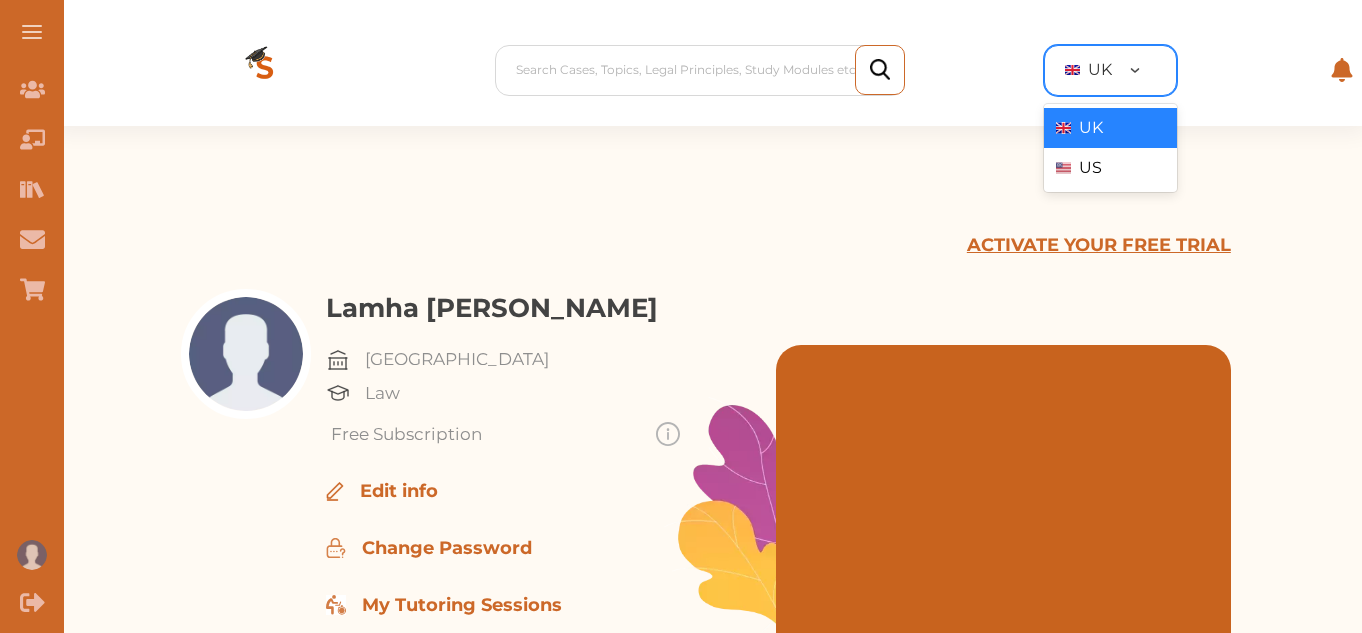 click at bounding box center (1149, 70) 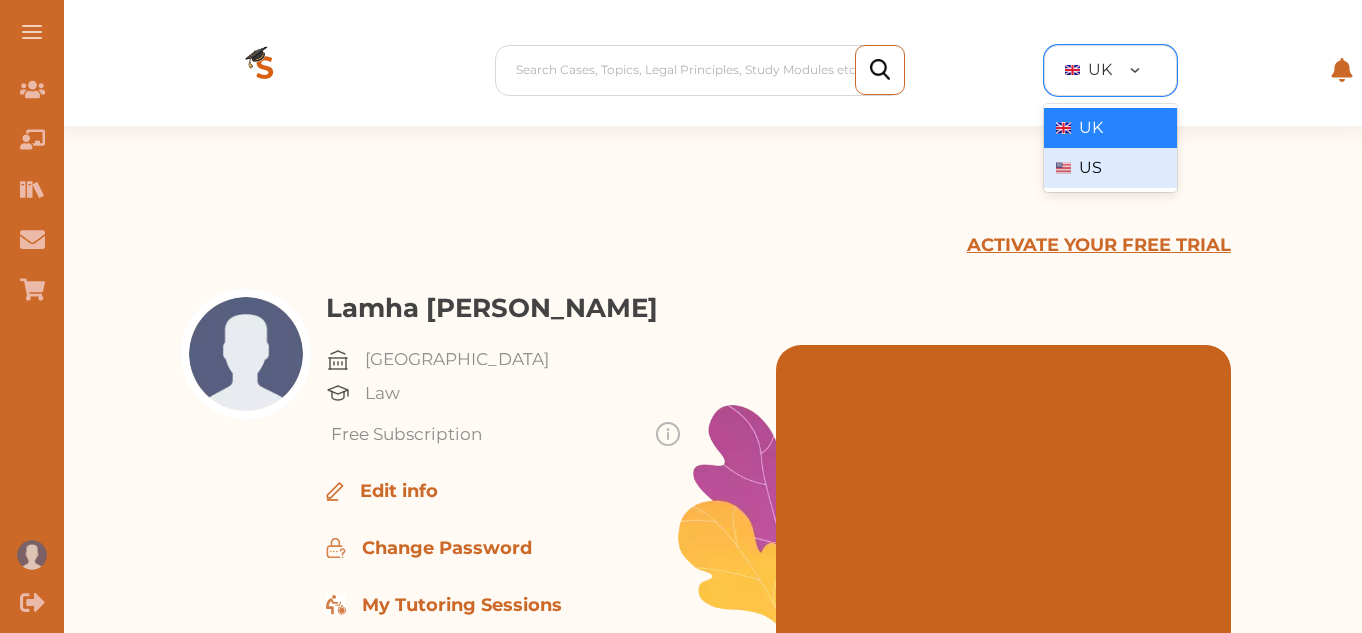 click on "ACTIVATE YOUR FREE TRIAL Lamha   Karim   university of dhaka Law Free Subscription Edit info Change Password My Tutoring Sessions" at bounding box center (706, 419) 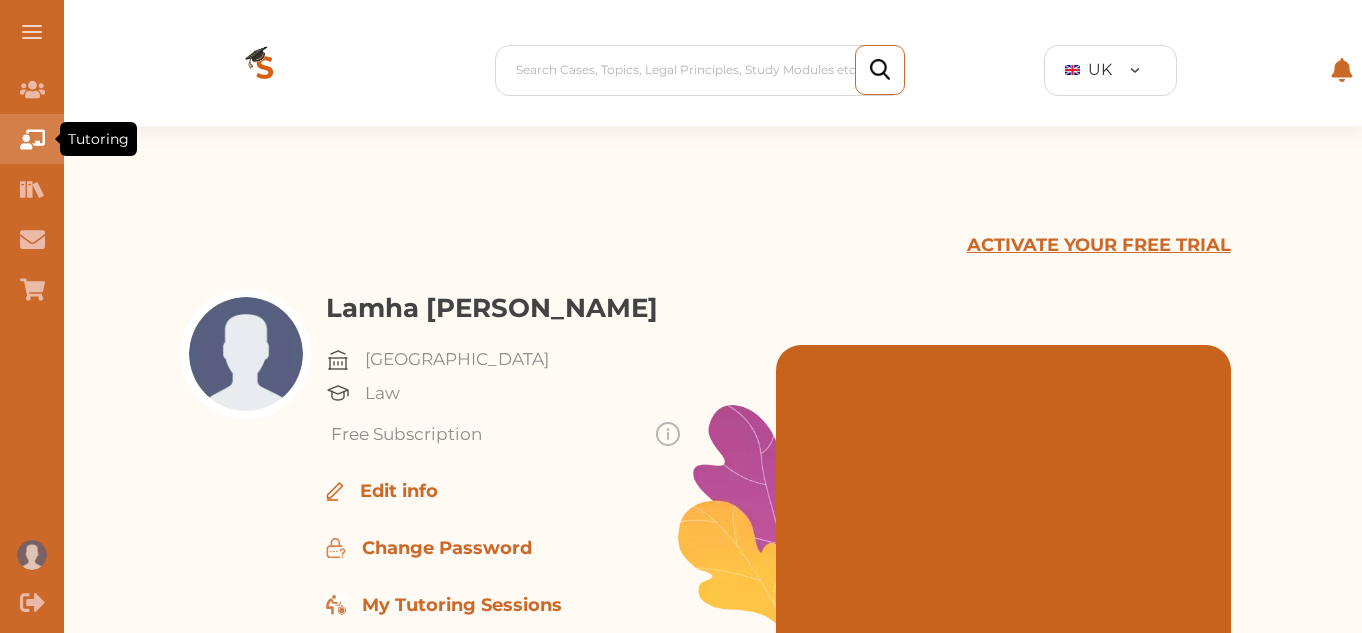 click 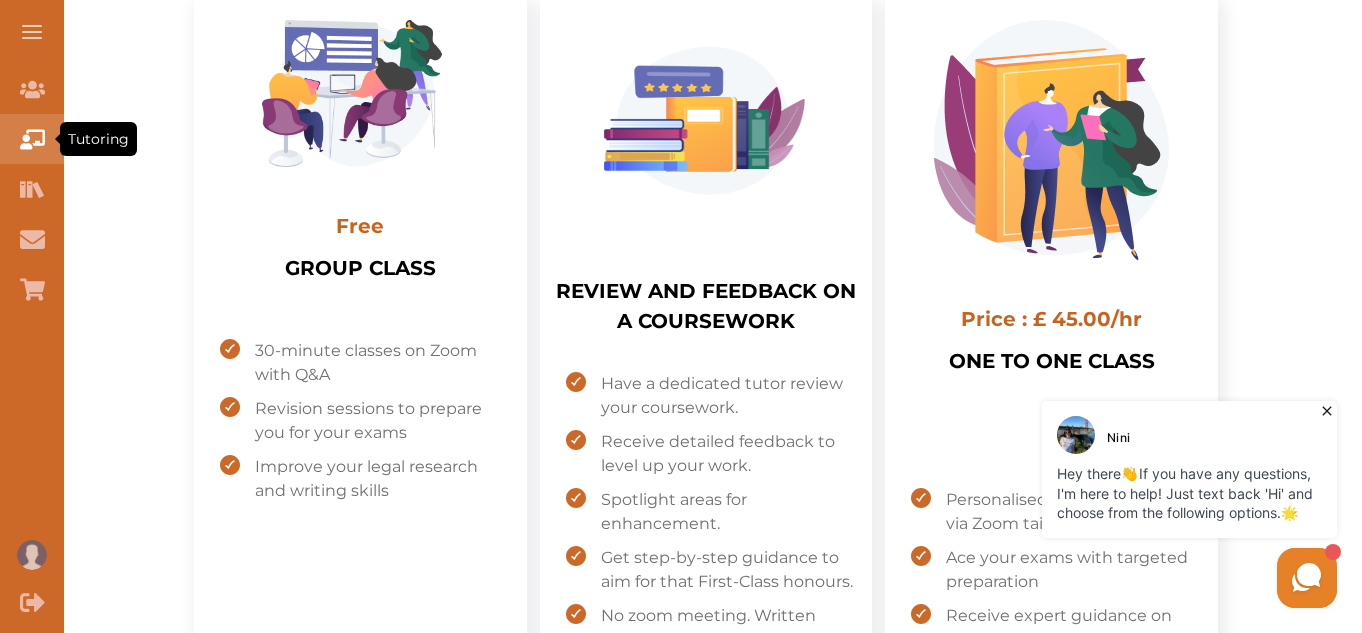 scroll, scrollTop: 800, scrollLeft: 0, axis: vertical 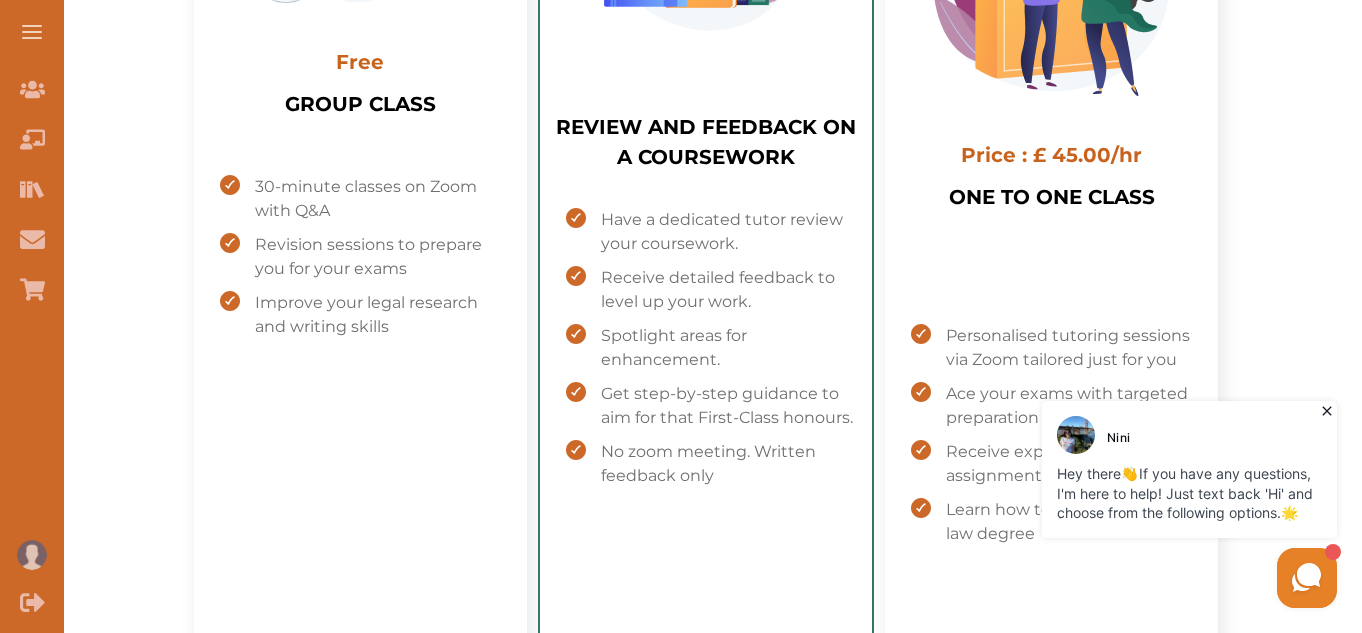 click on "REVIEW AND FEEDBACK ON A COURSEWORK" at bounding box center (706, 152) 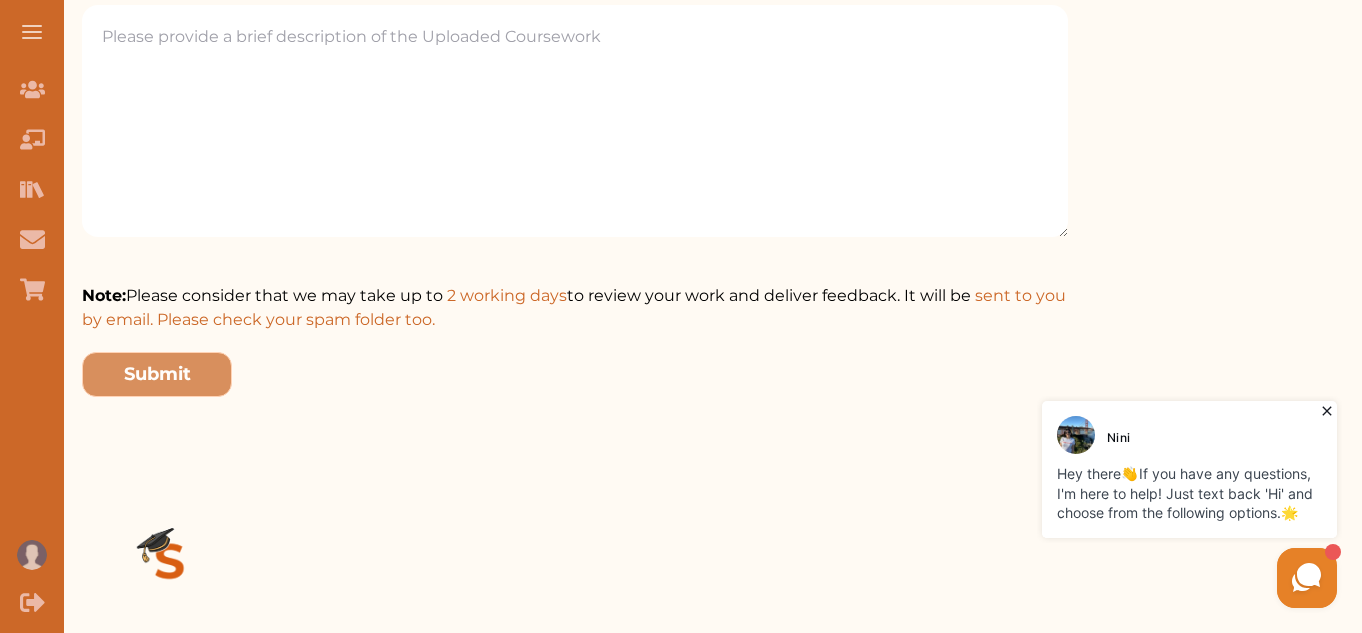click 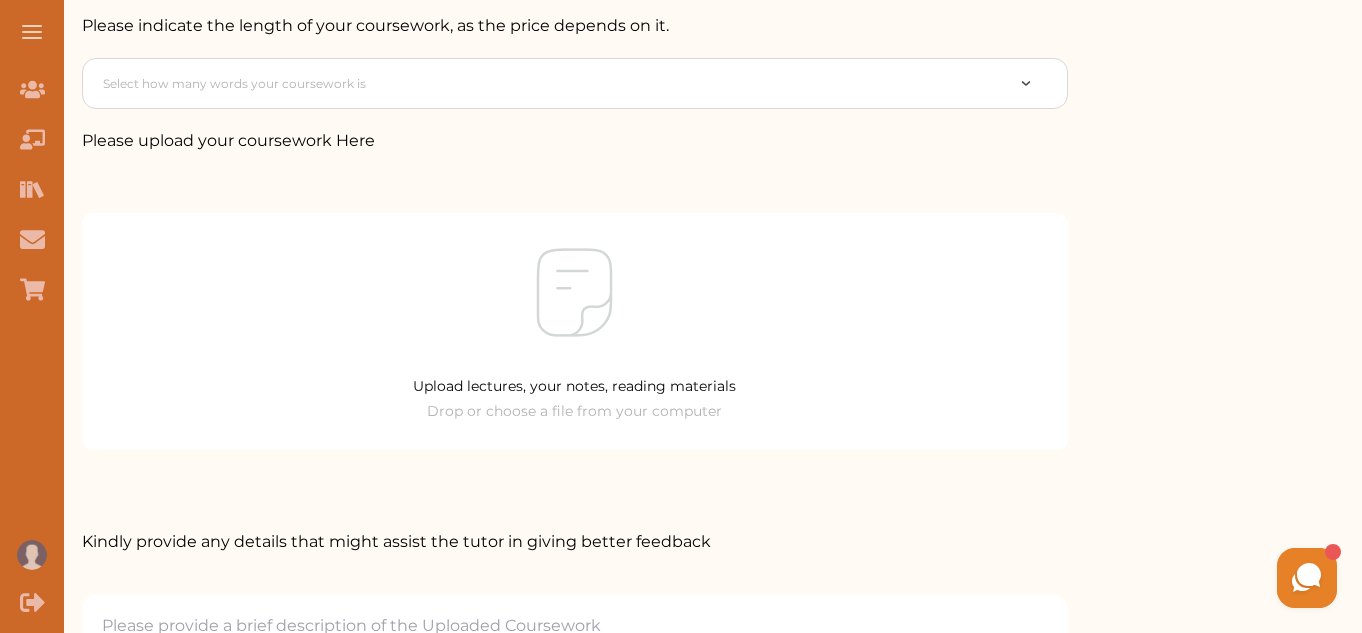 scroll, scrollTop: 0, scrollLeft: 0, axis: both 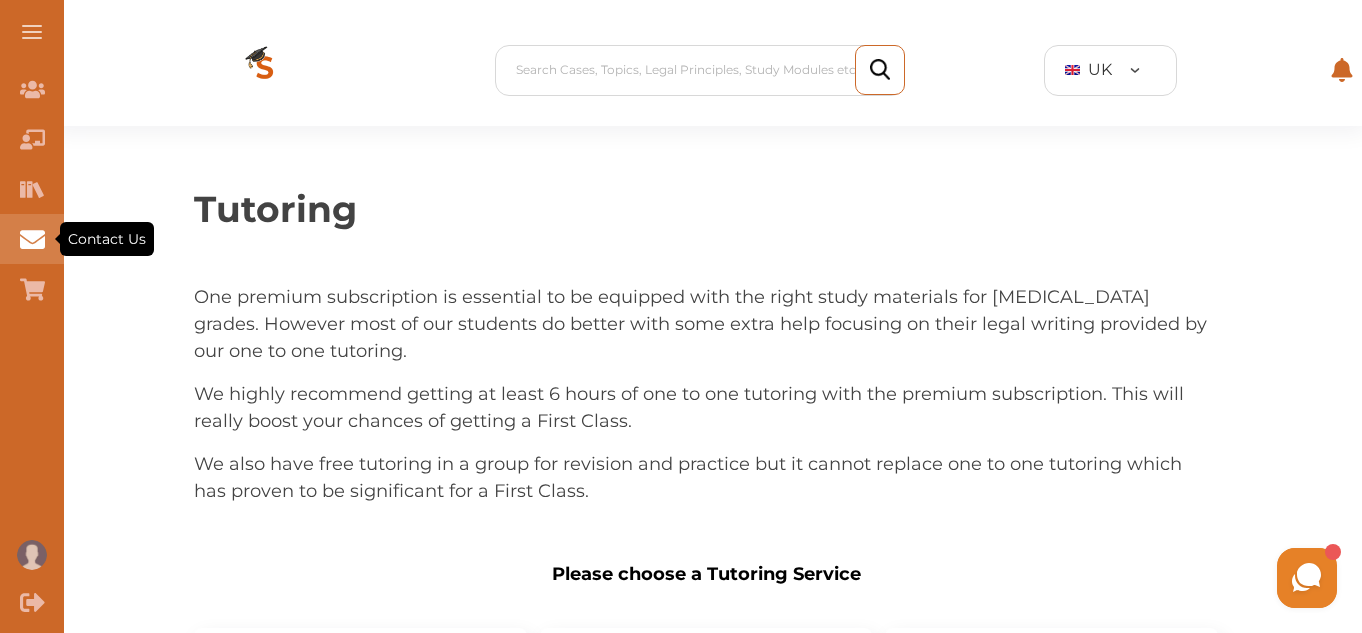 click at bounding box center (32, 239) 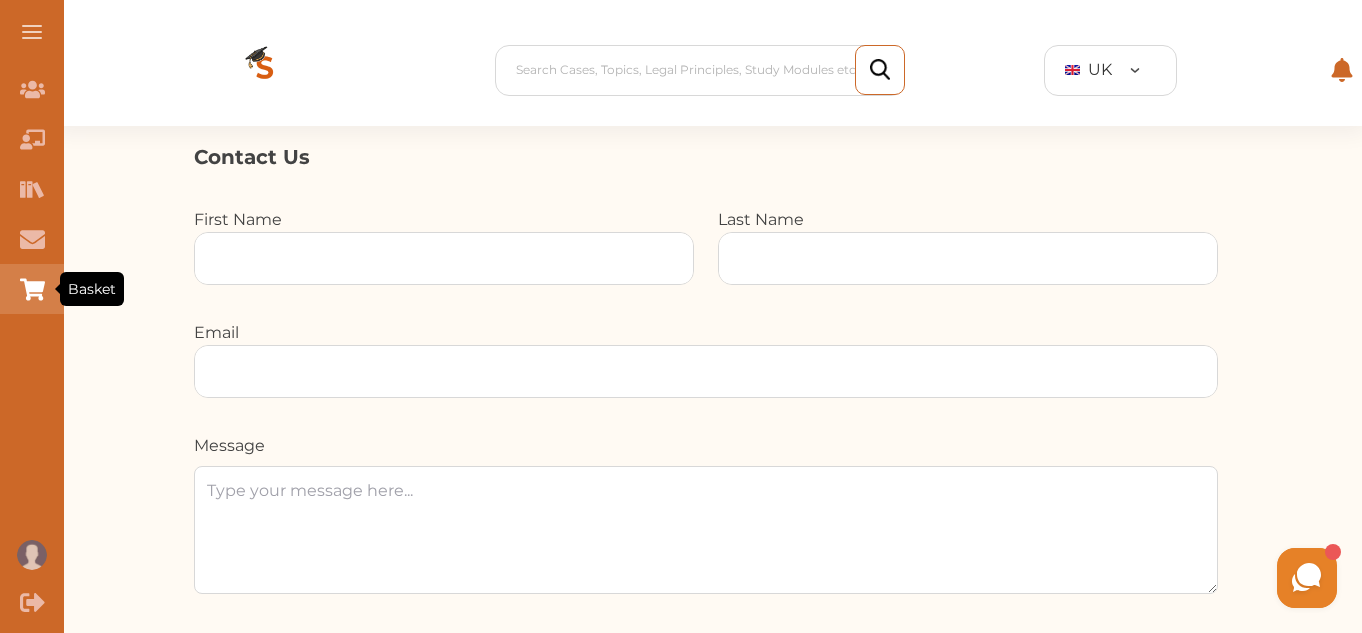 click at bounding box center (32, 289) 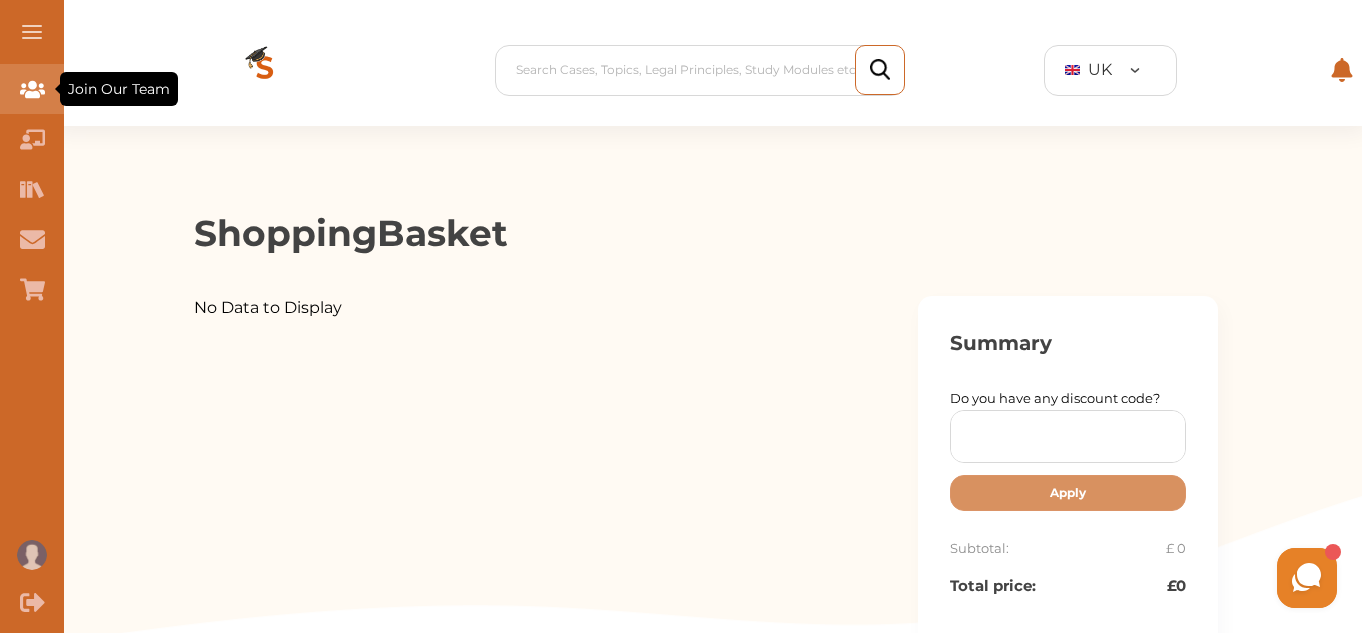 click at bounding box center [32, 89] 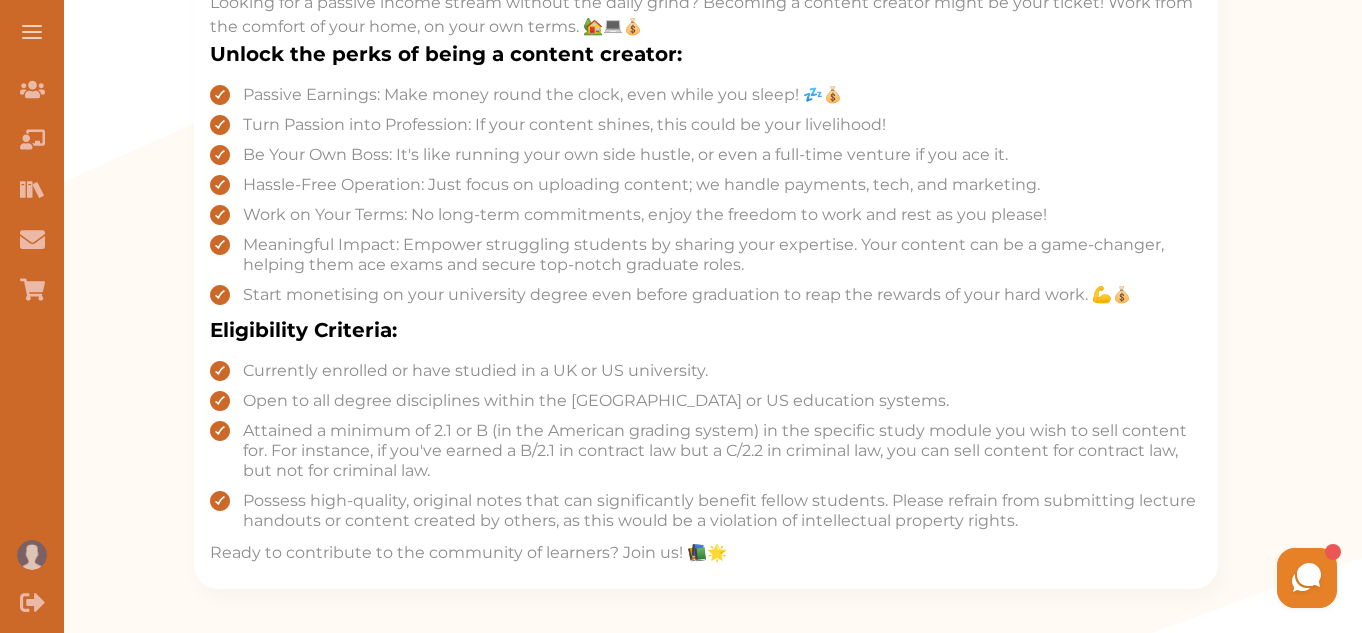 scroll, scrollTop: 860, scrollLeft: 0, axis: vertical 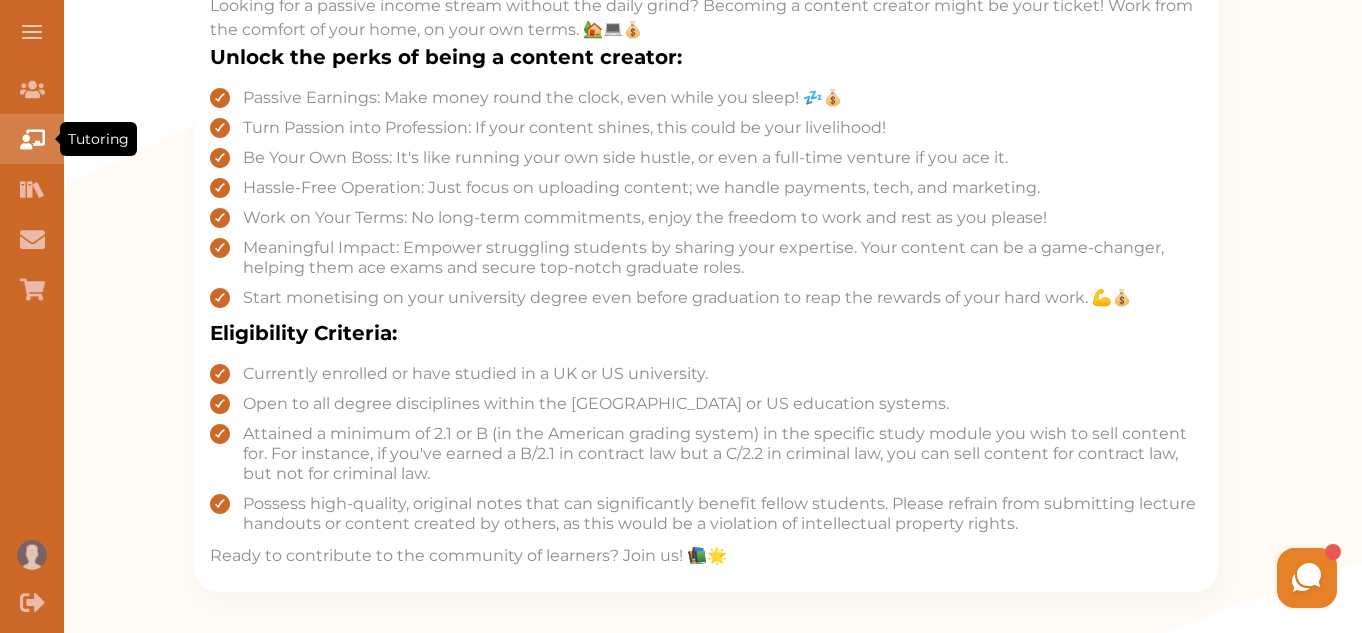 click at bounding box center (32, 139) 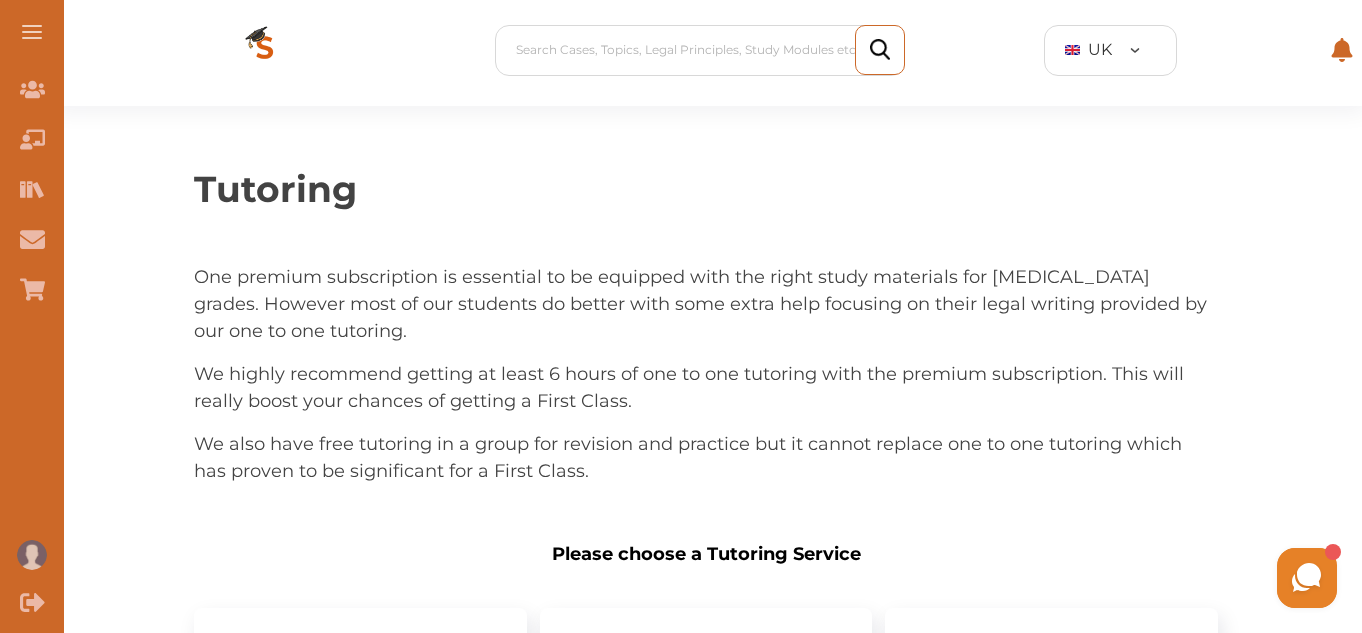 scroll, scrollTop: 0, scrollLeft: 0, axis: both 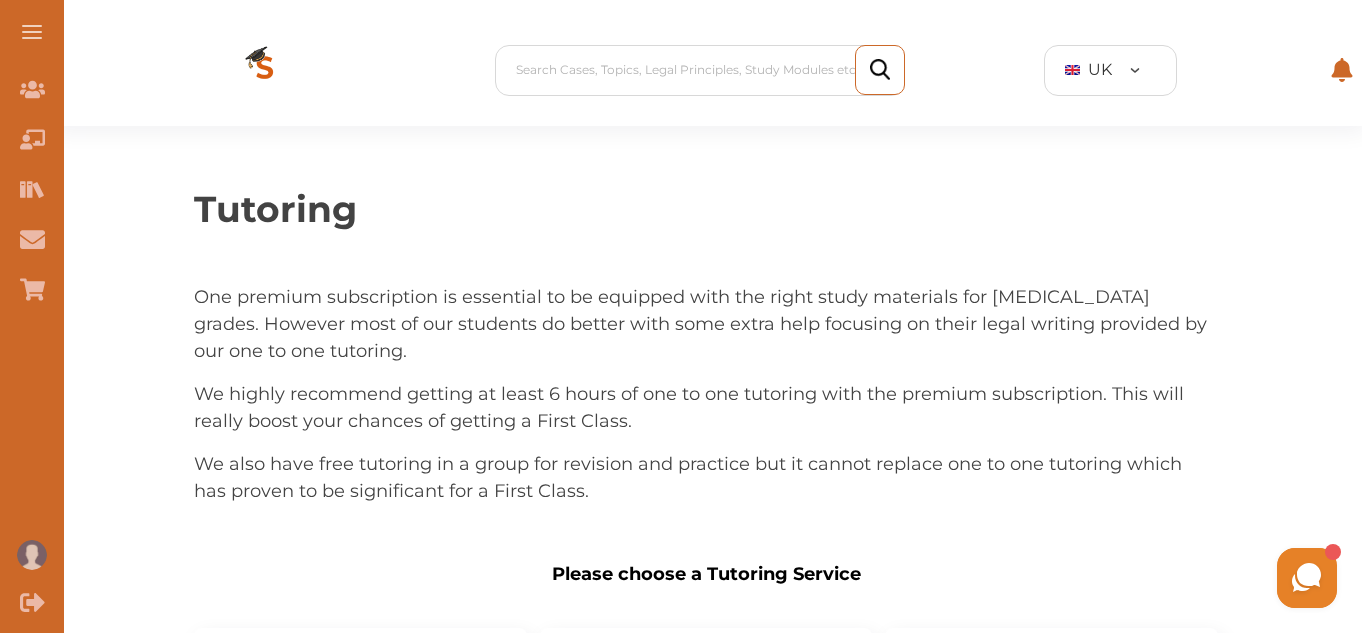 click at bounding box center (32, 32) 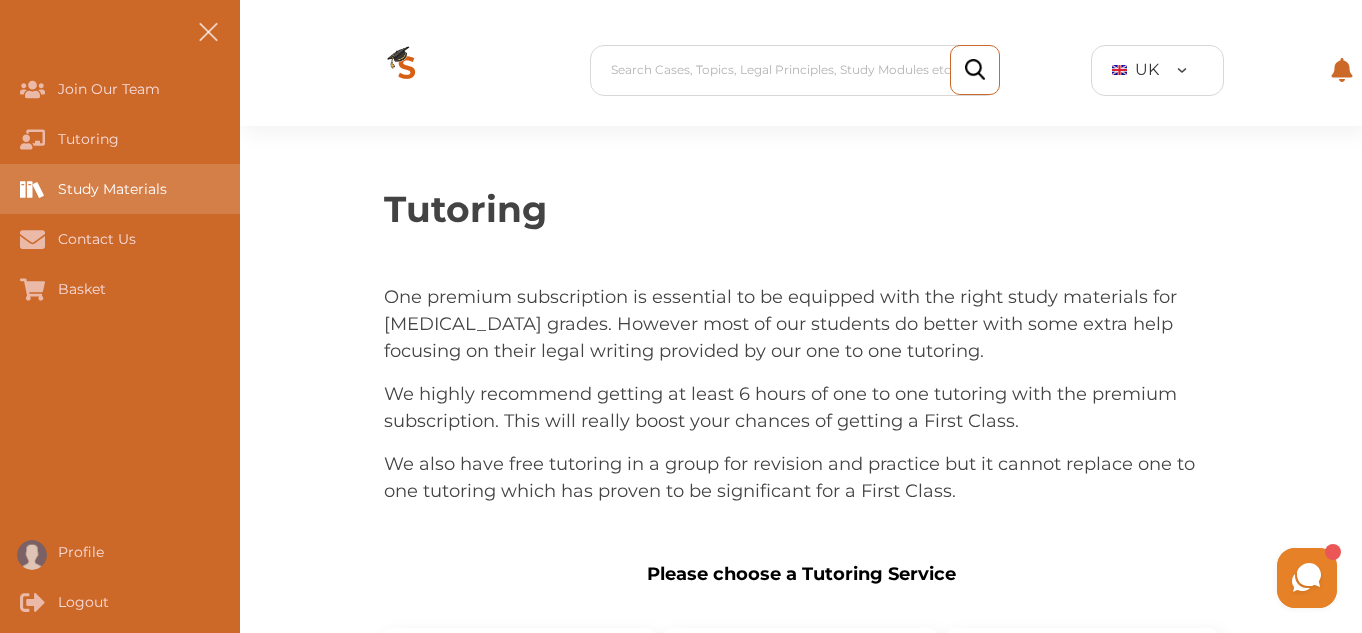 click on "Study Materials" at bounding box center [120, 189] 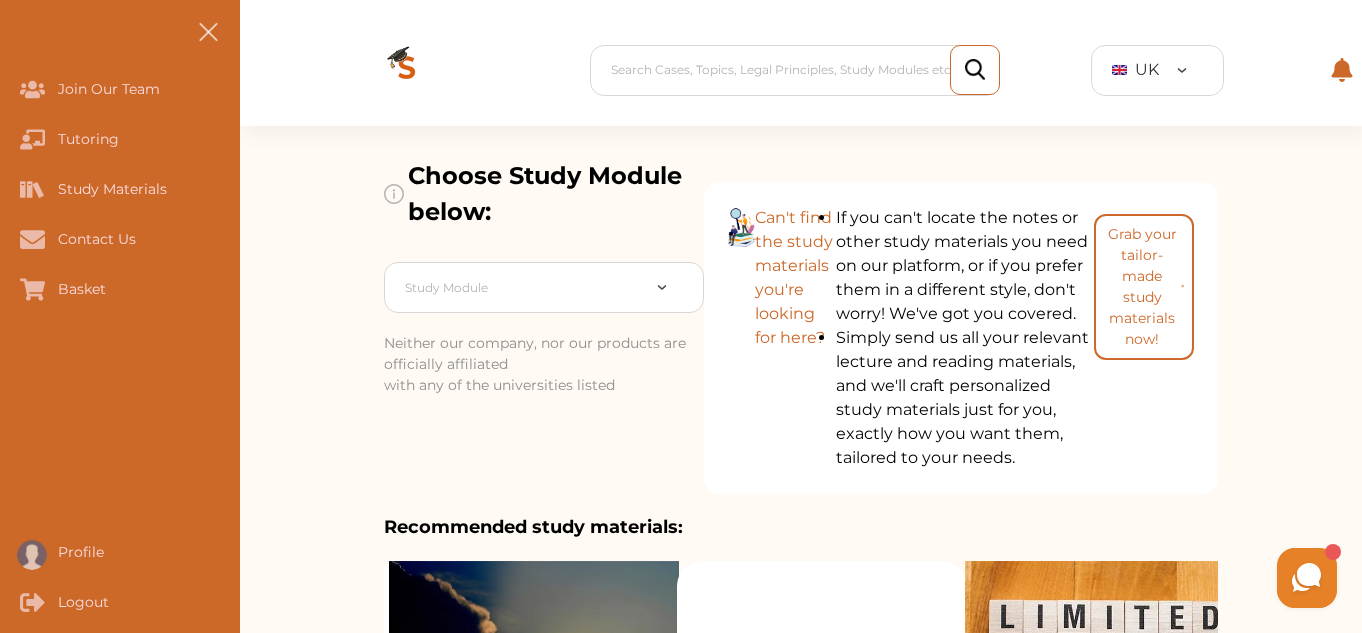 click at bounding box center (208, 32) 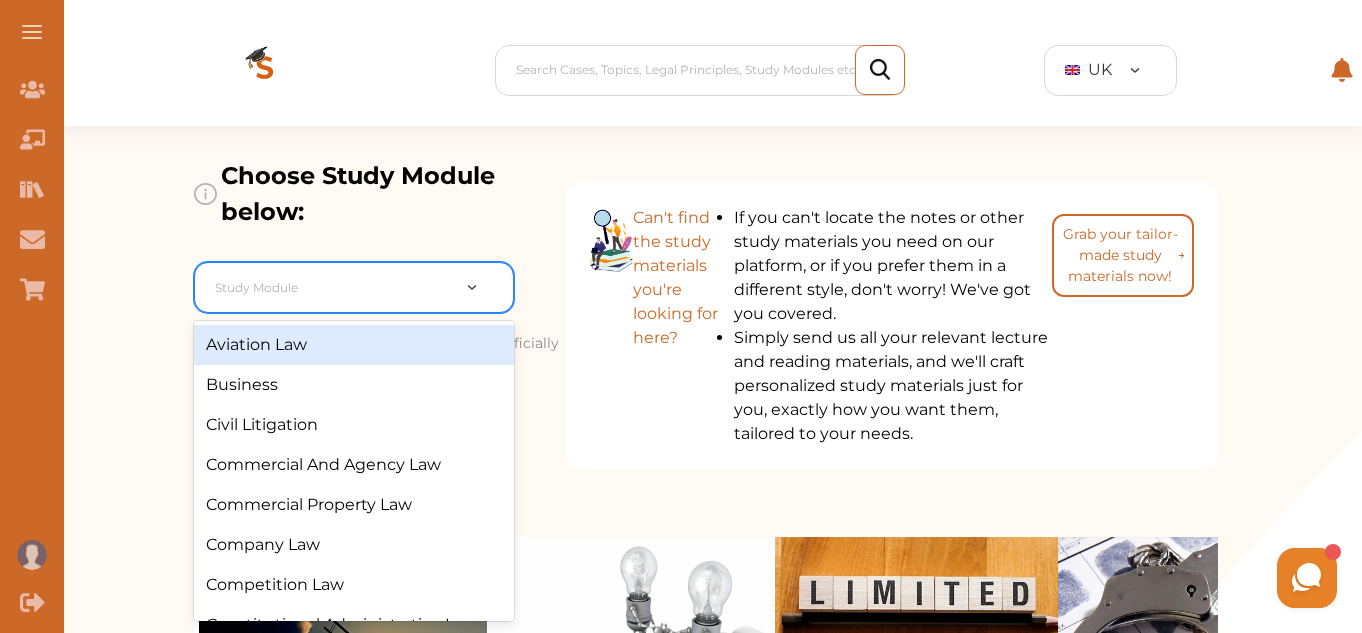 click at bounding box center [332, 288] 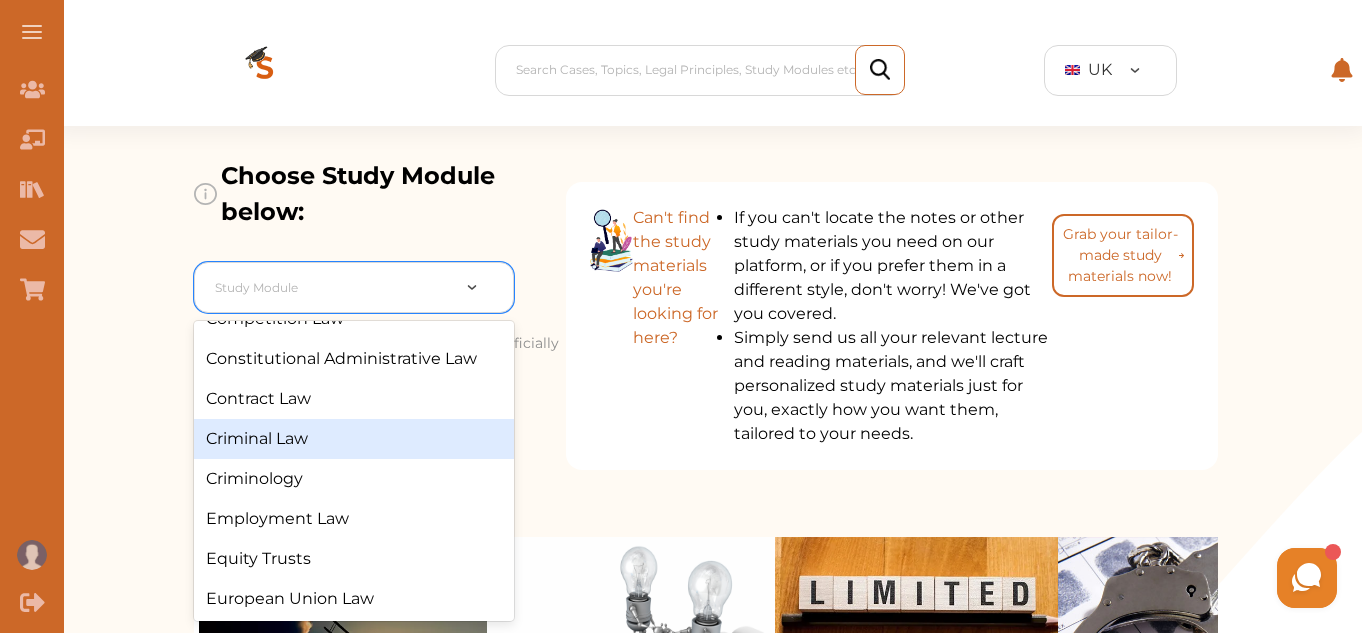 scroll, scrollTop: 300, scrollLeft: 0, axis: vertical 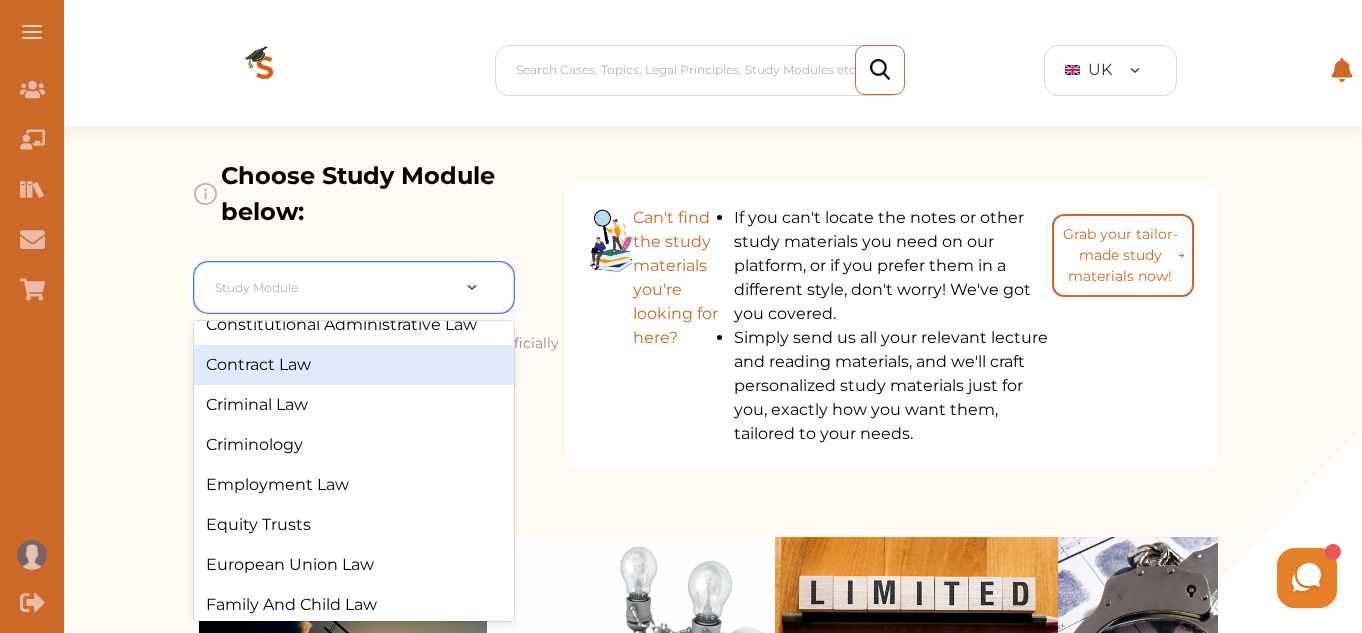 click on "Contract Law" at bounding box center [354, 365] 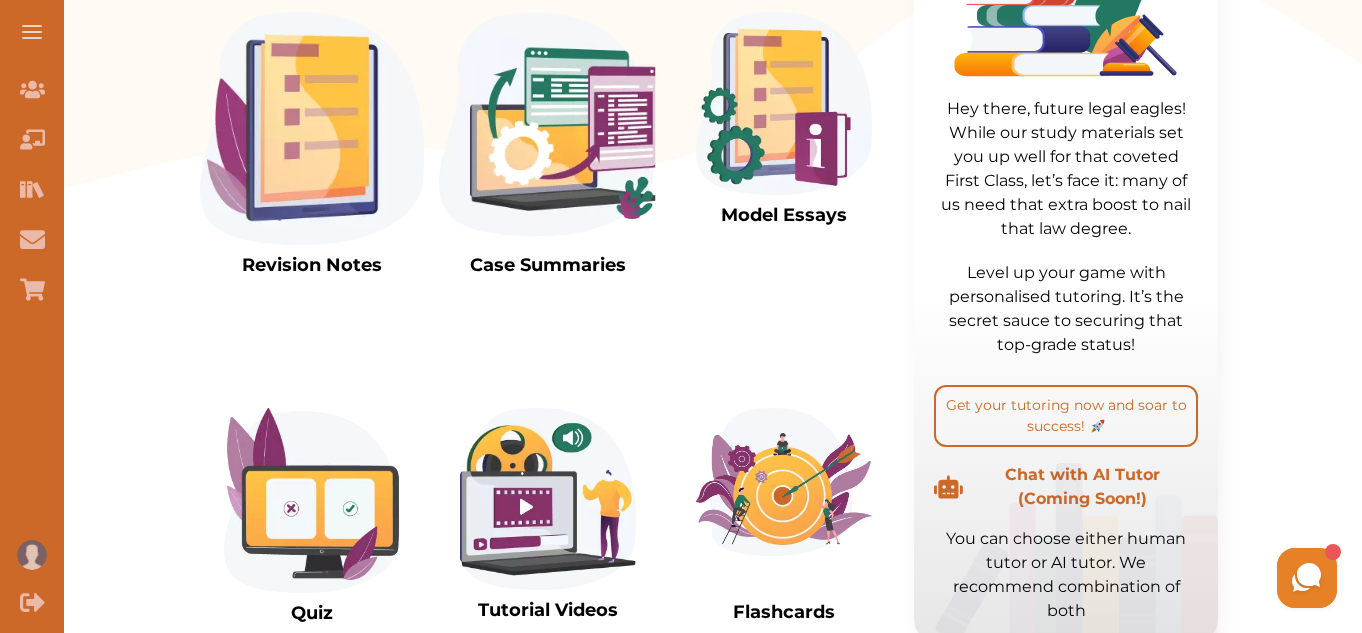 scroll, scrollTop: 698, scrollLeft: 0, axis: vertical 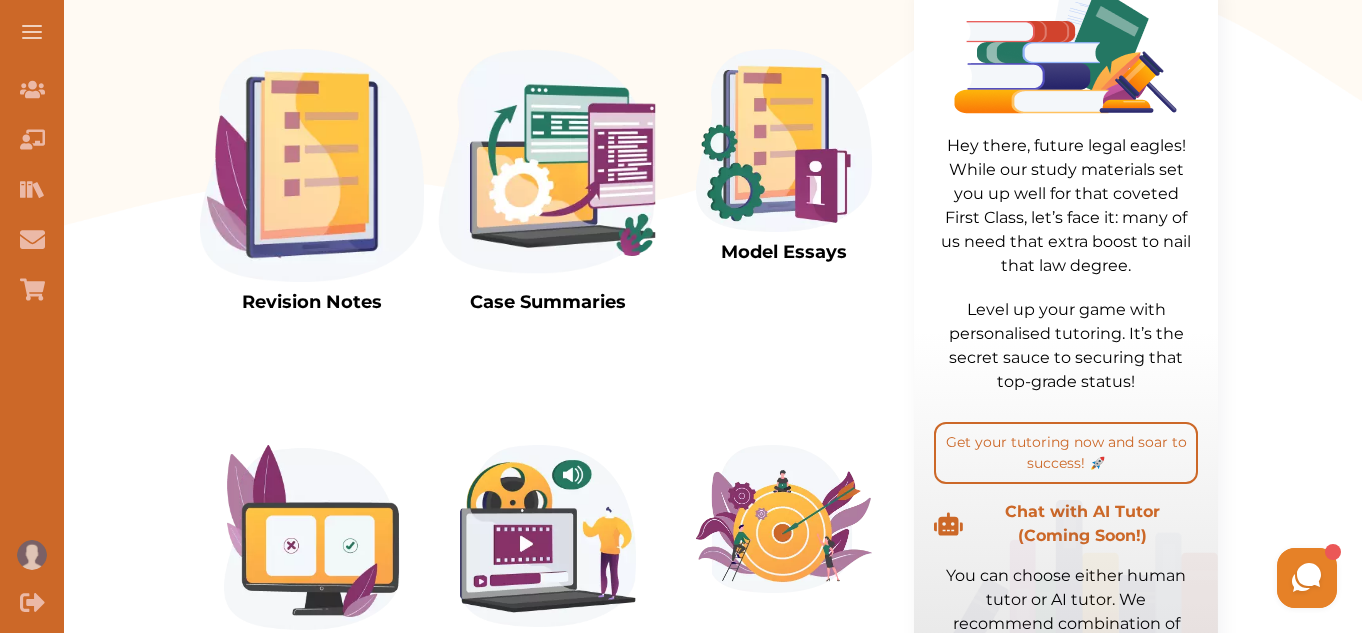 click at bounding box center [312, 165] 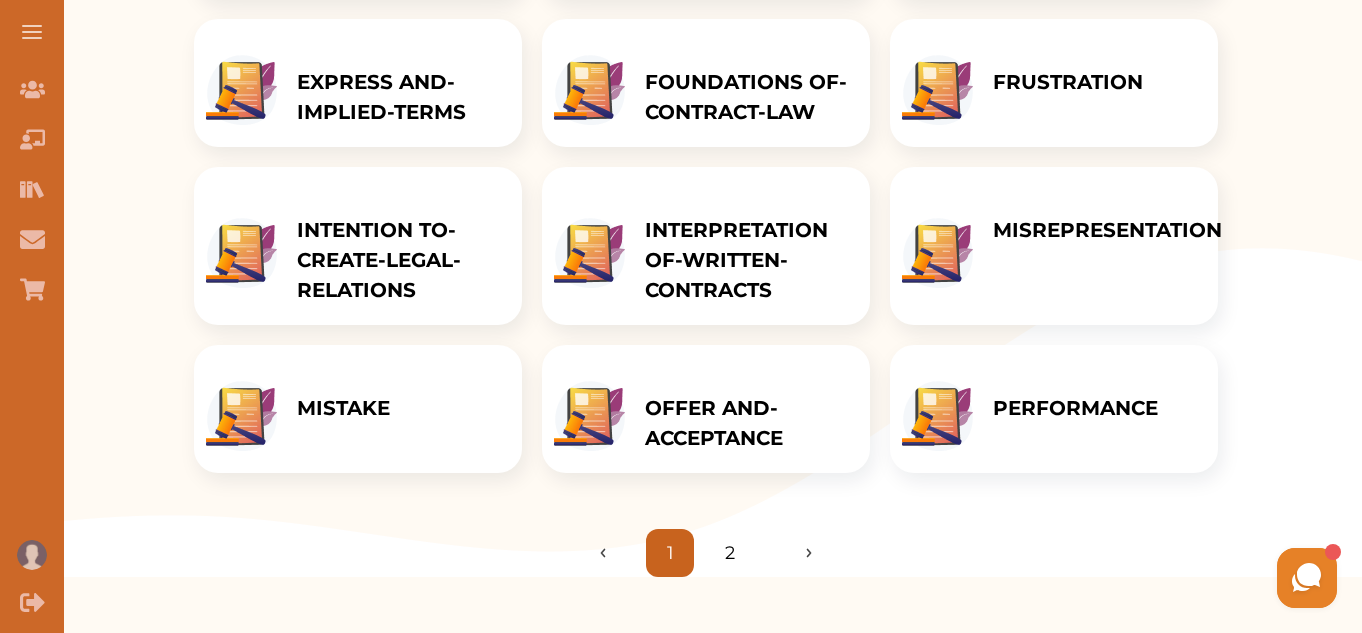 scroll, scrollTop: 600, scrollLeft: 0, axis: vertical 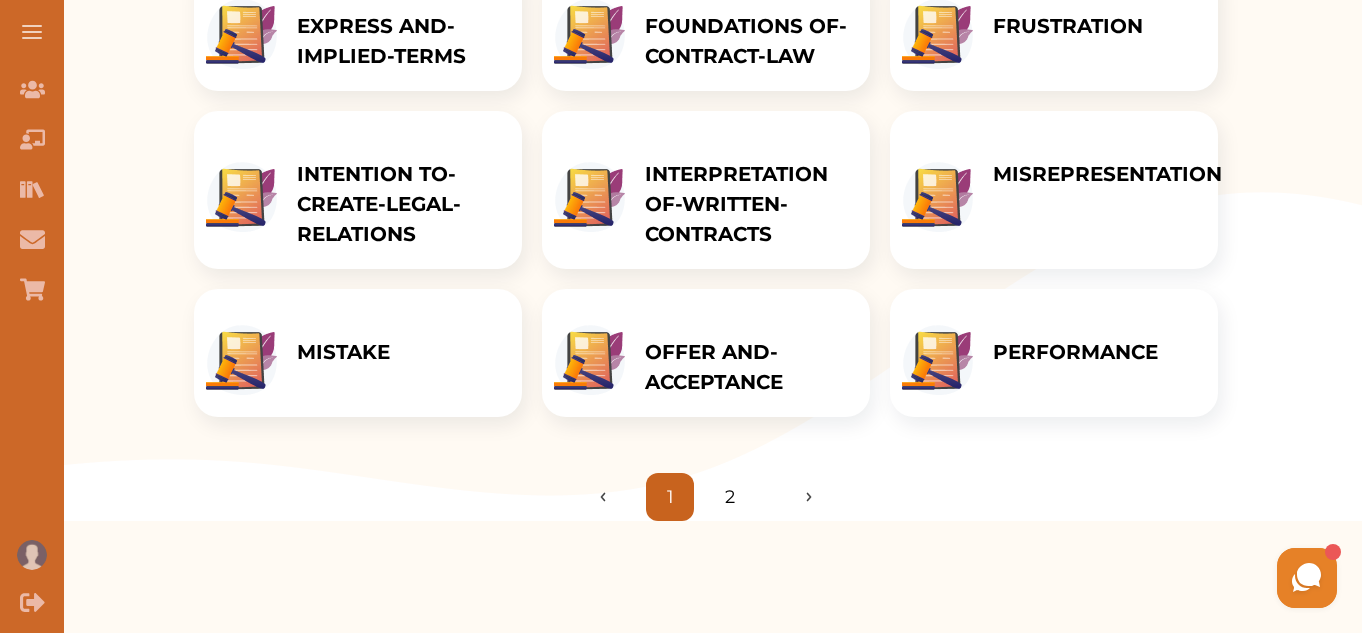 click on "OFFER AND-ACCEPTANCE" at bounding box center [747, 367] 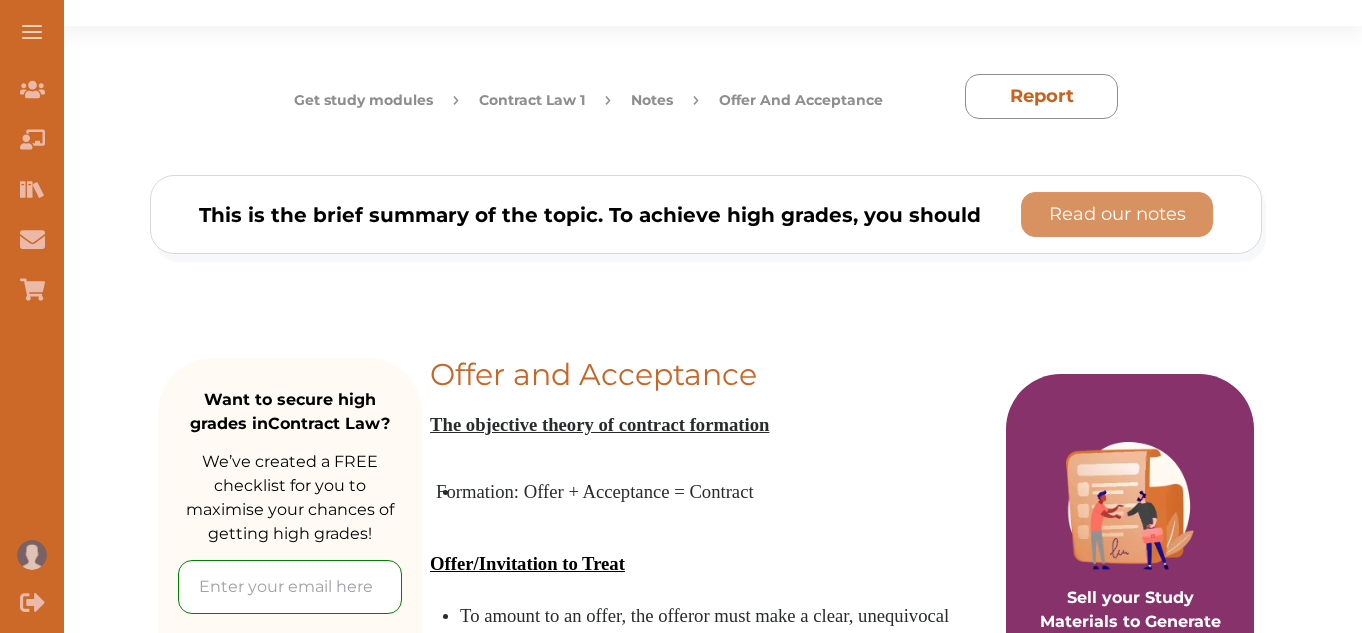 scroll, scrollTop: 0, scrollLeft: 0, axis: both 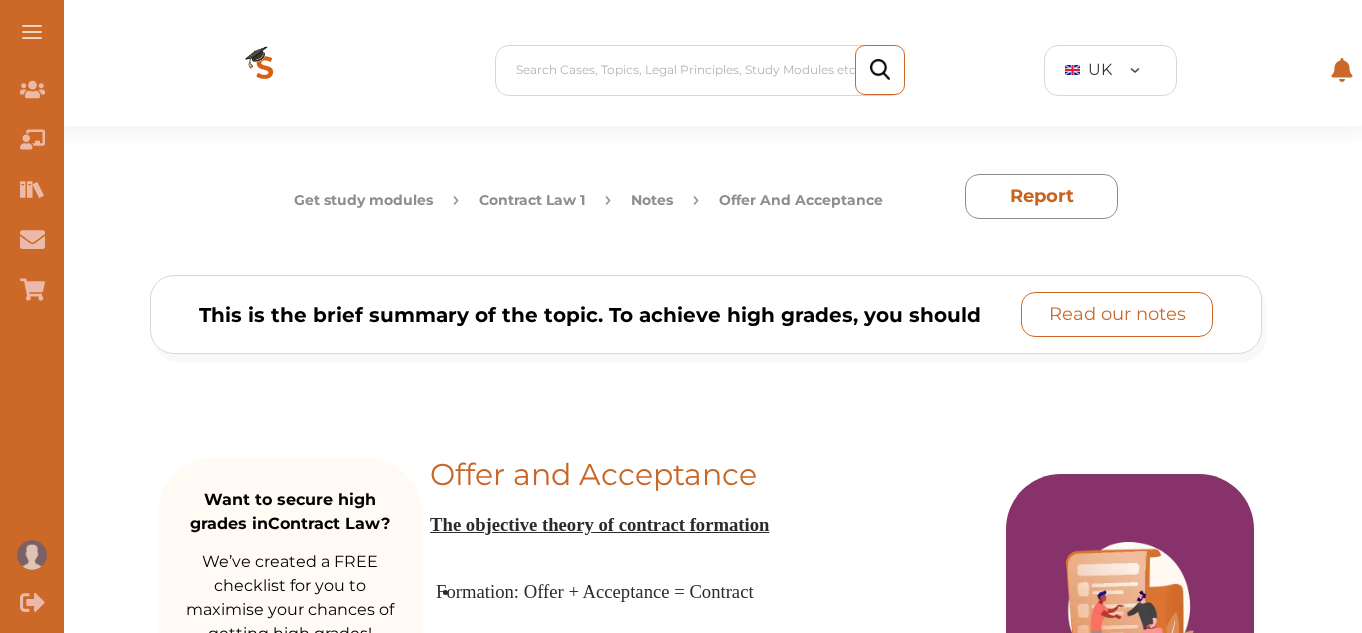 click on "Read our notes" at bounding box center (1117, 314) 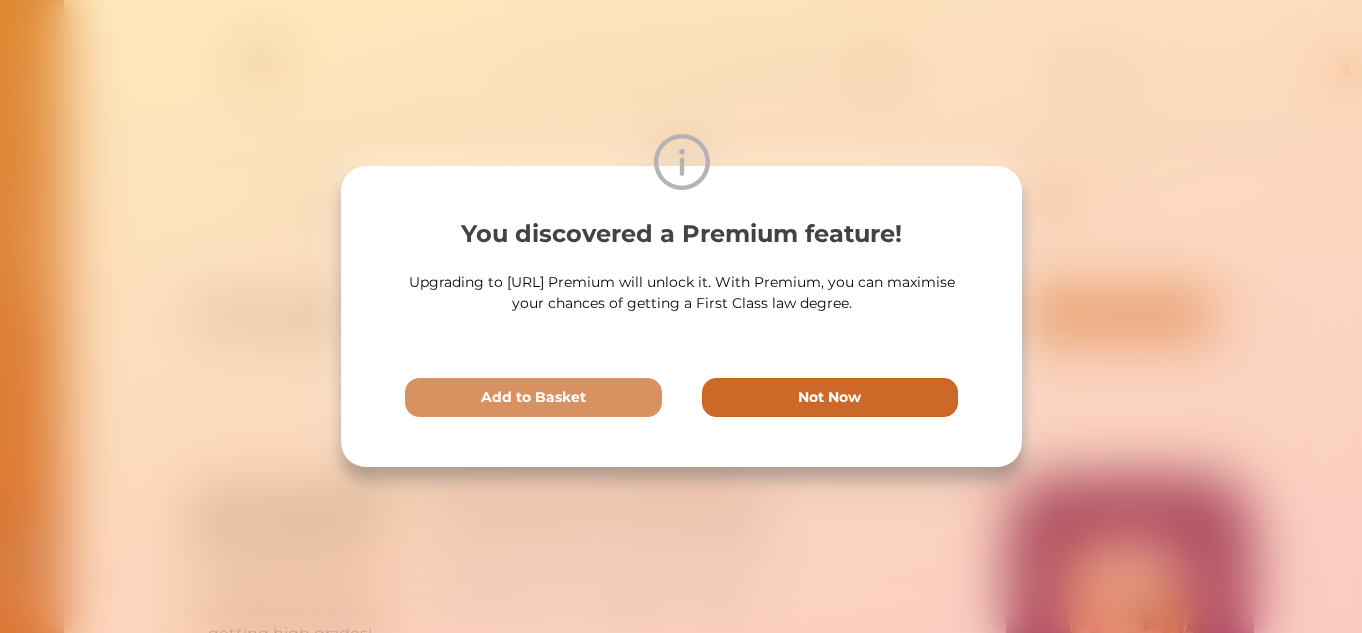 click on "Not Now" at bounding box center [829, 397] 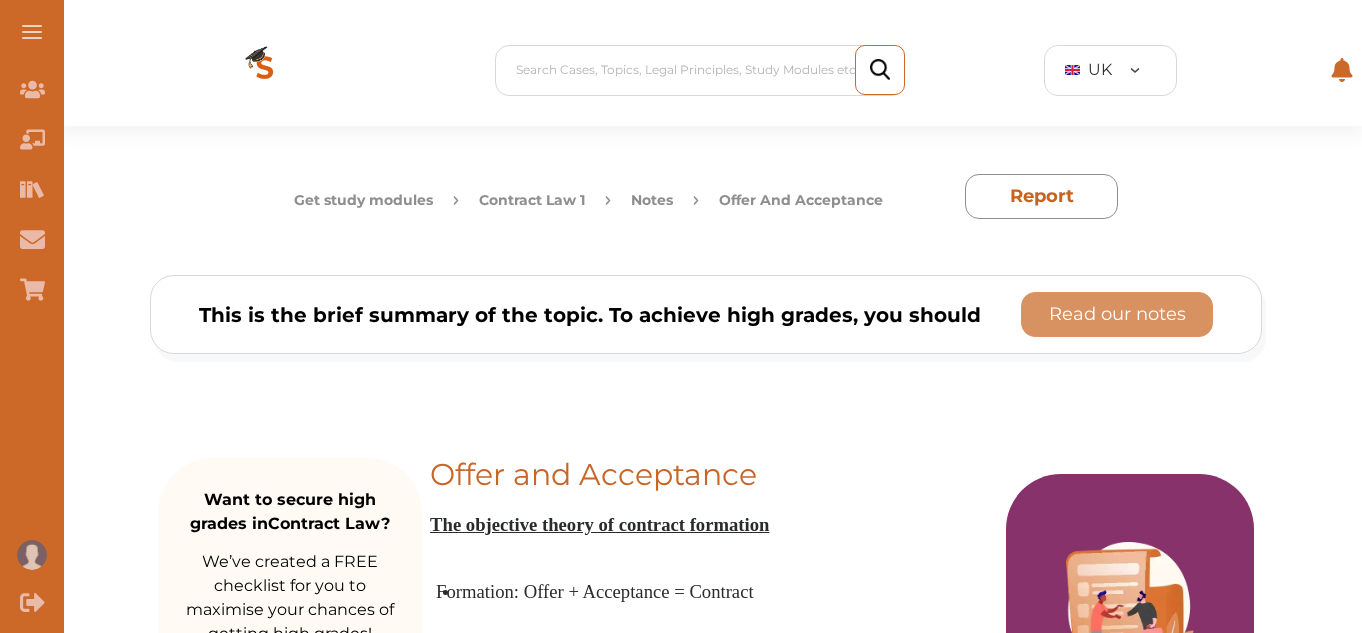 click at bounding box center (265, 70) 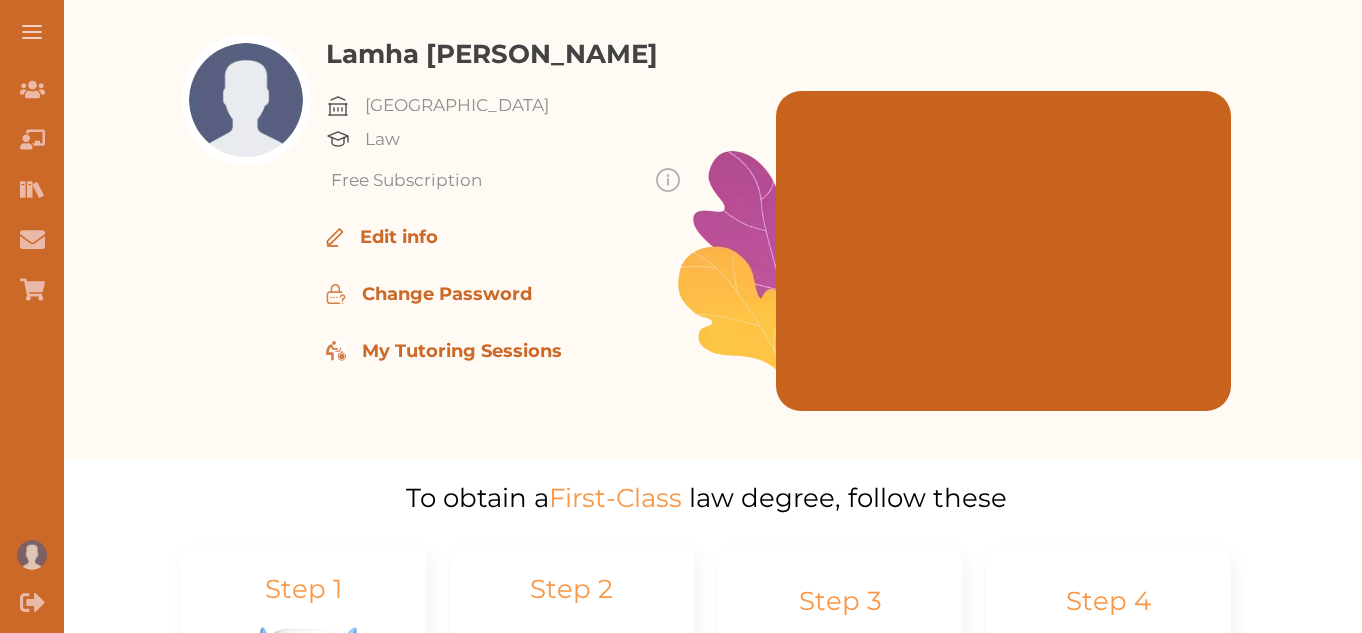 scroll, scrollTop: 251, scrollLeft: 0, axis: vertical 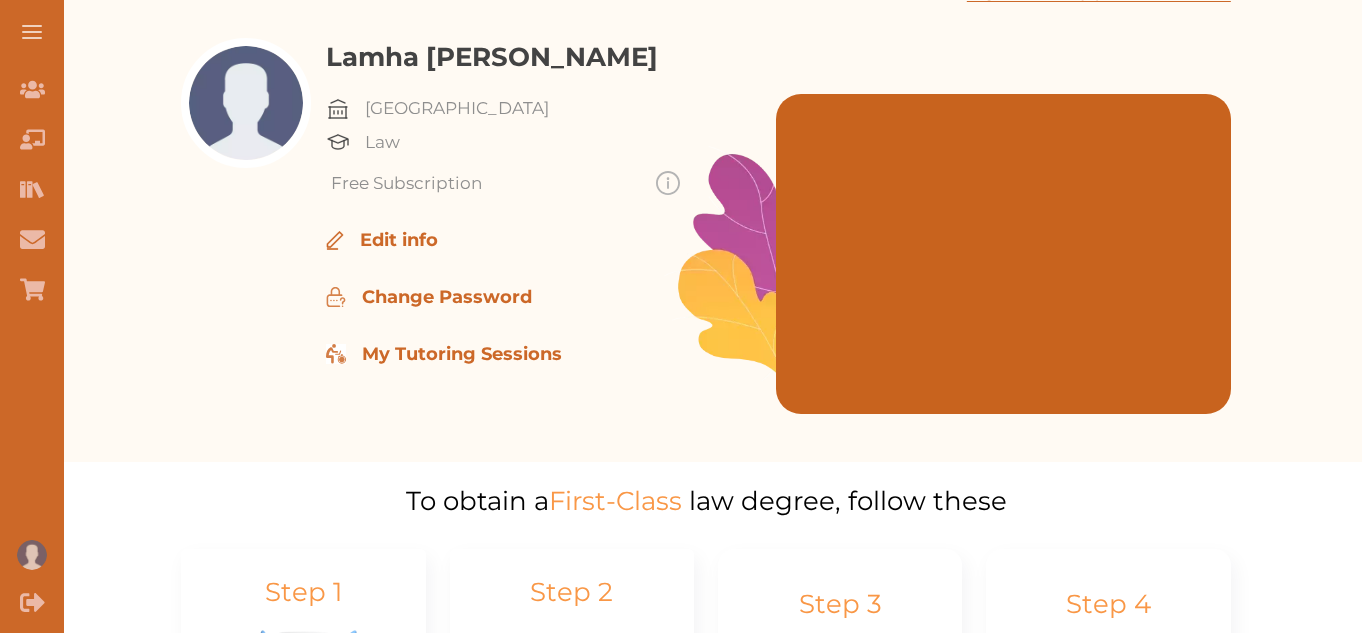 click on "Edit info" at bounding box center [601, 240] 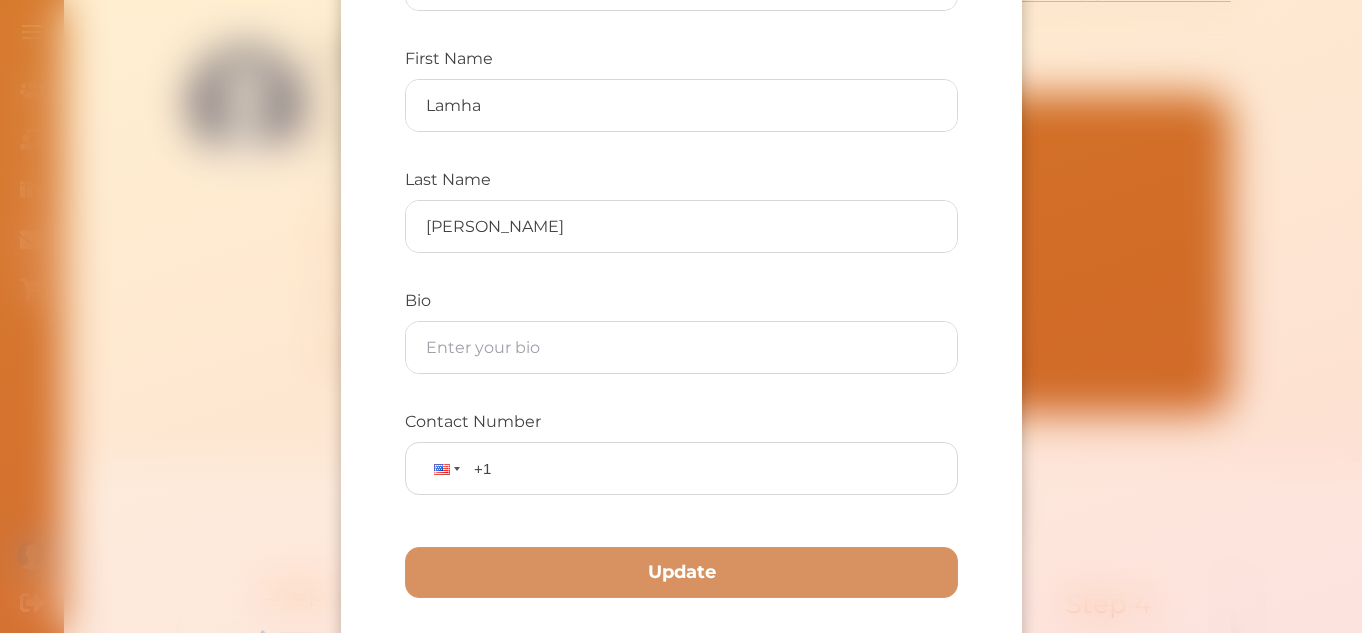 scroll, scrollTop: 456, scrollLeft: 0, axis: vertical 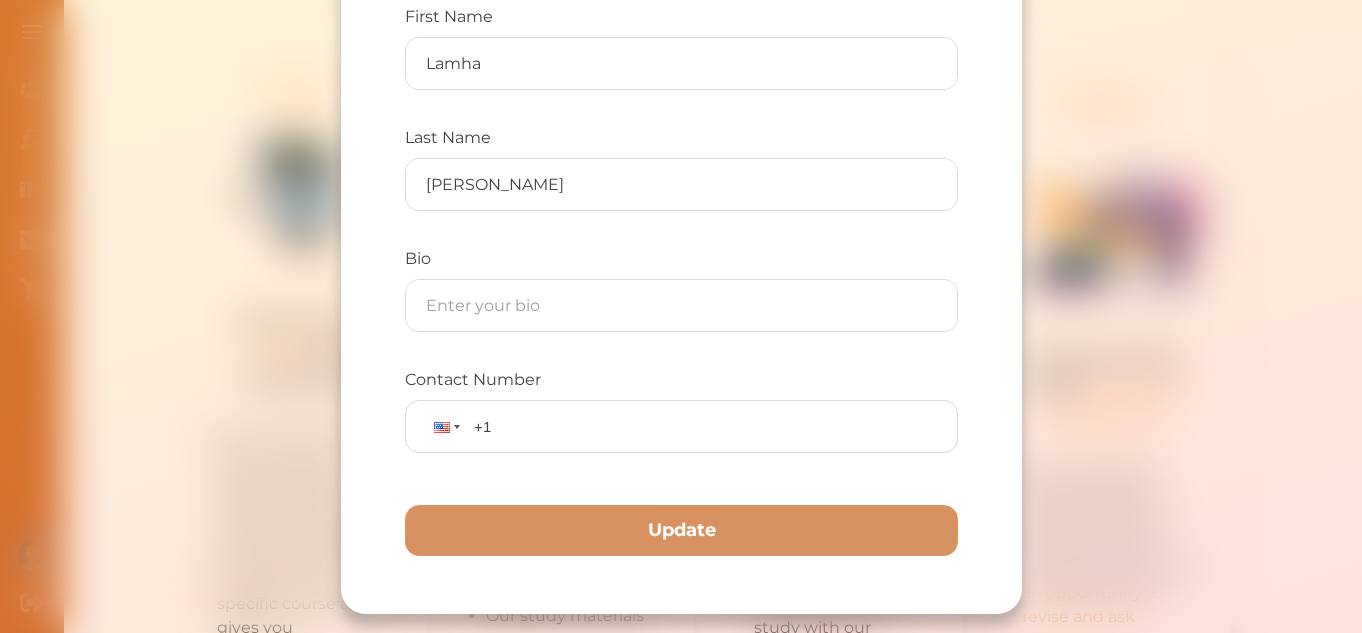 click on "Email lamhakarim12@gmail.com Username lamha First Name Lamha Last Name Karim Bio Contact Number Phone +1 Update" at bounding box center [681, 316] 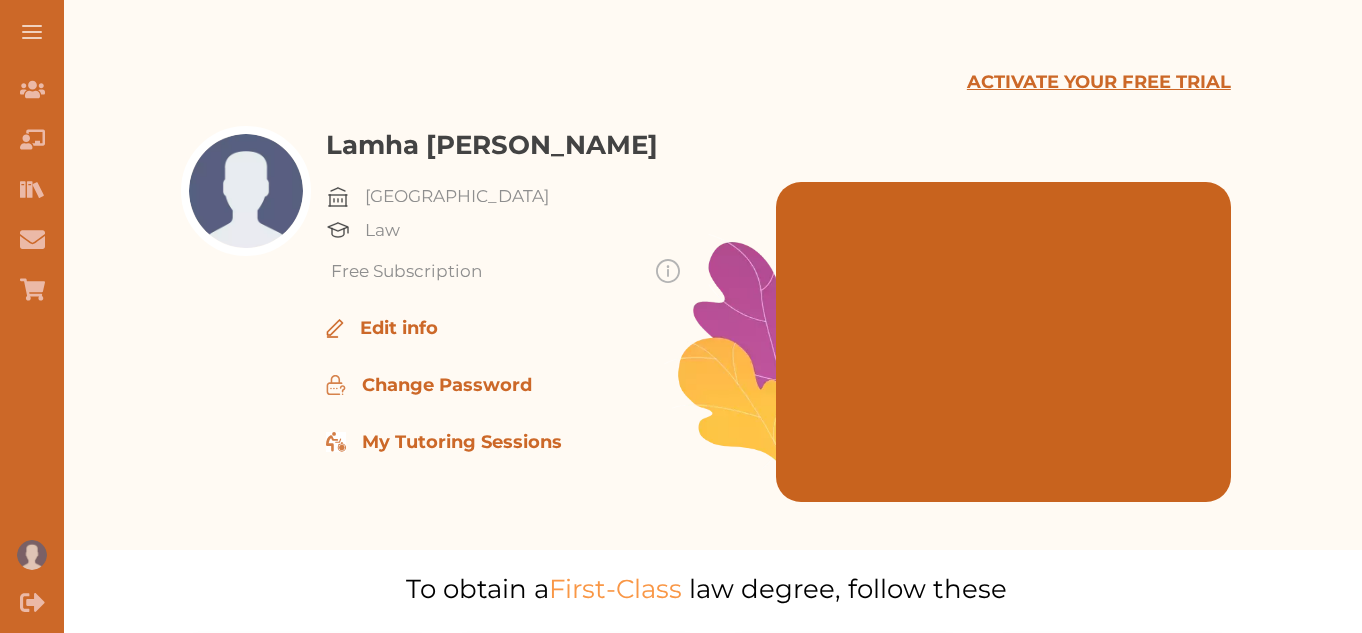 scroll, scrollTop: 200, scrollLeft: 0, axis: vertical 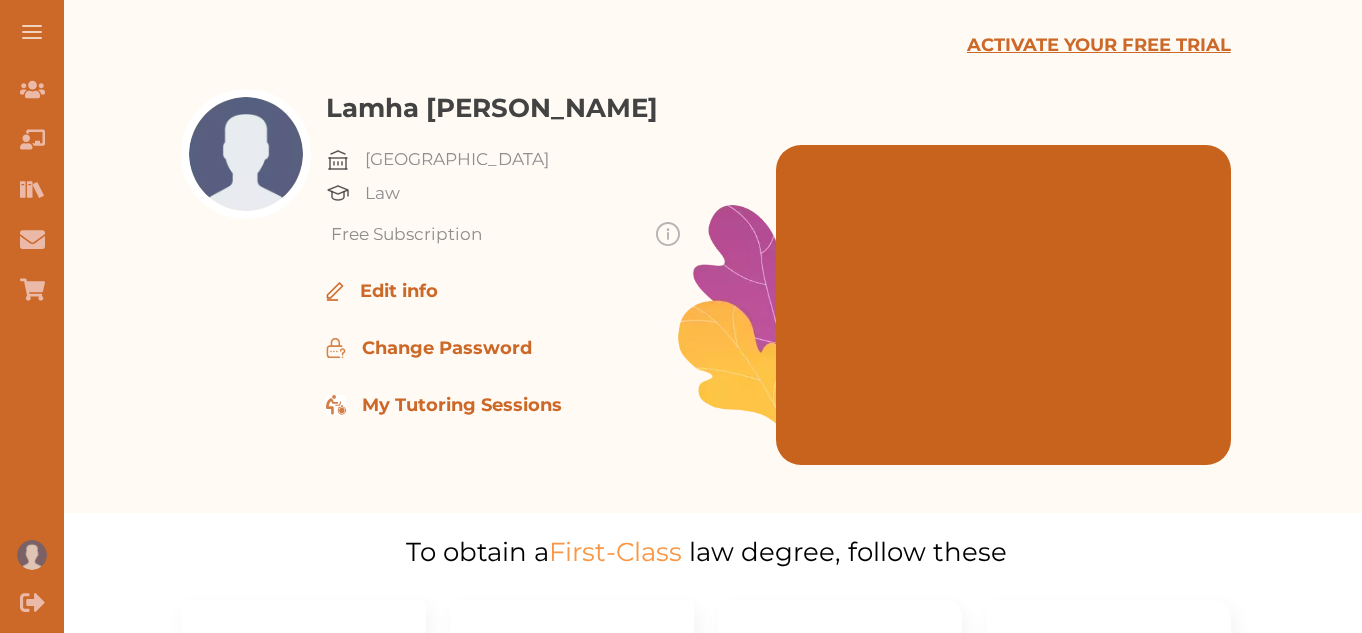 click on "Change Password" at bounding box center (447, 348) 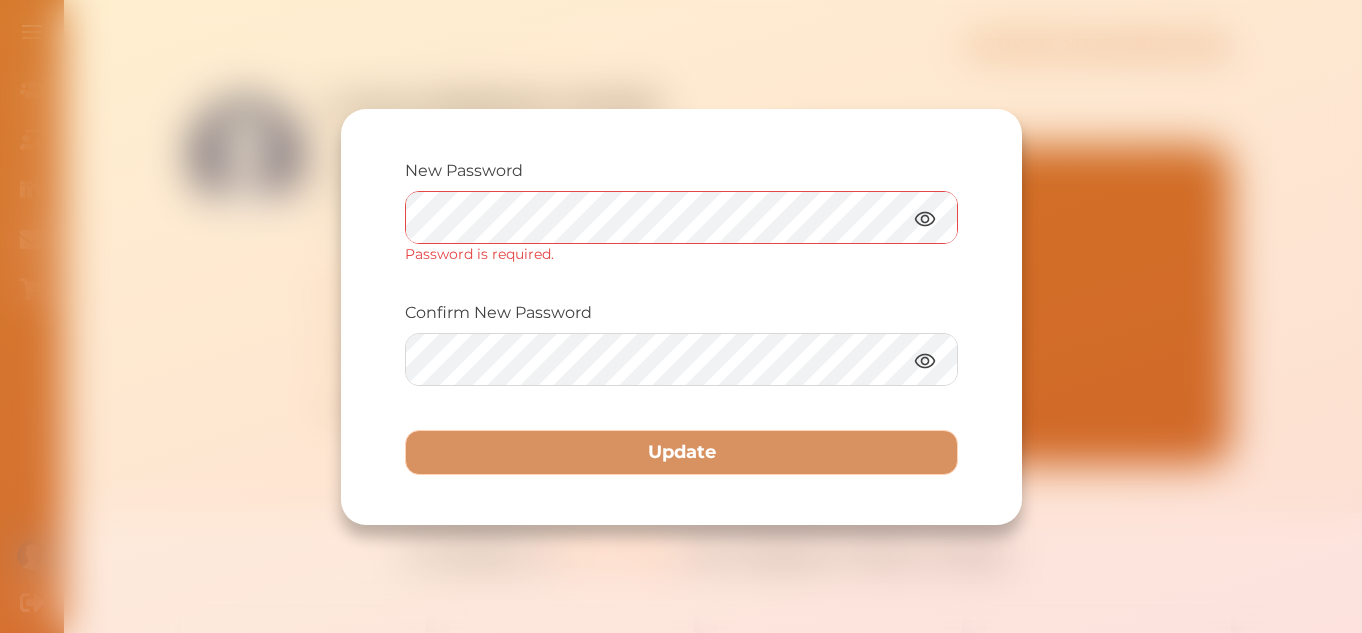 click on "New Password Password is required. Confirm New Password Update" at bounding box center [681, 316] 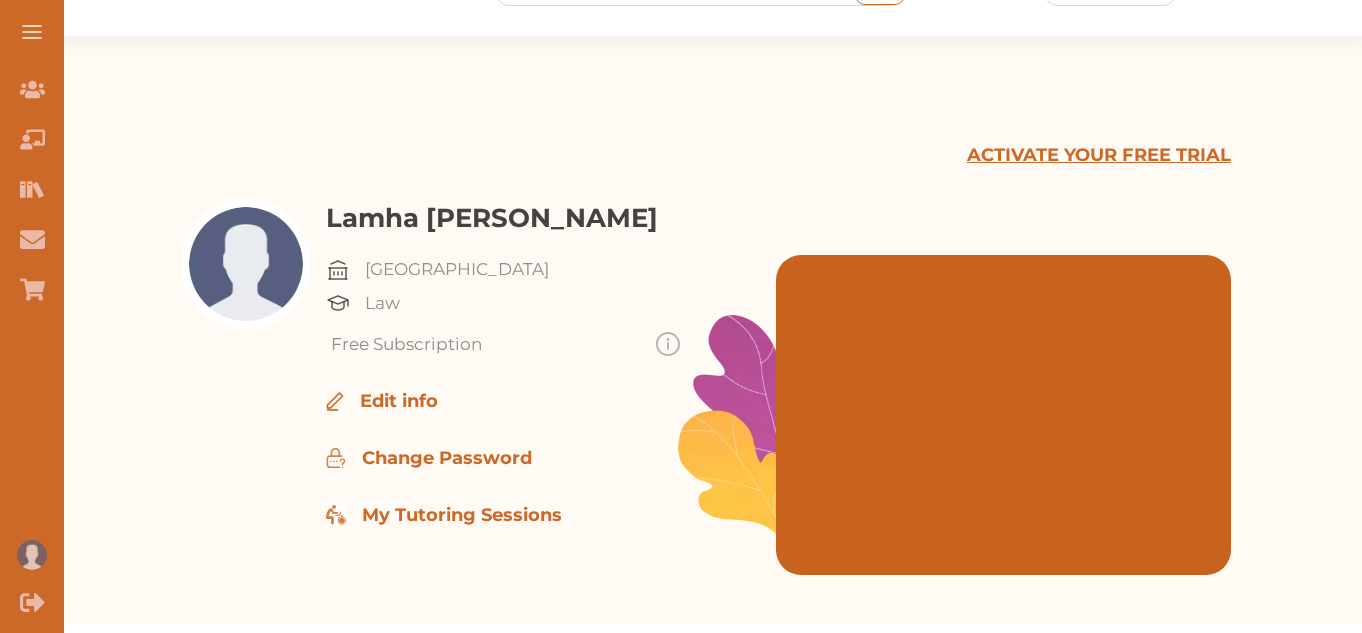 scroll, scrollTop: 0, scrollLeft: 0, axis: both 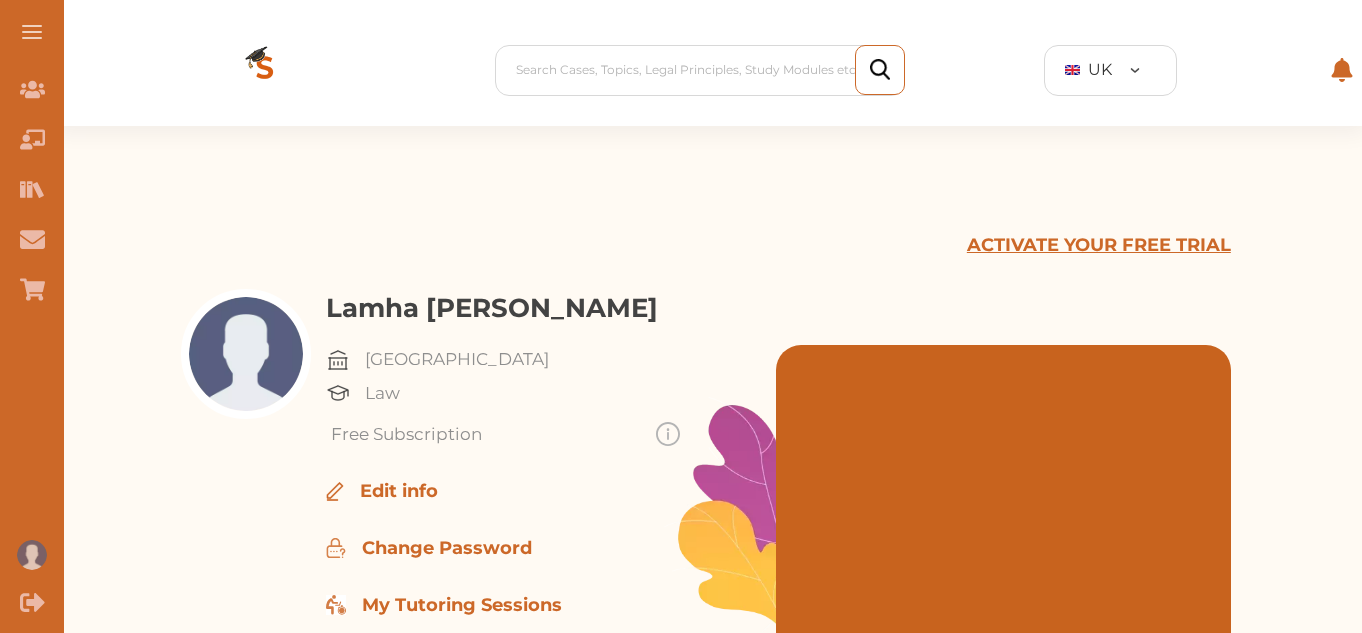 click at bounding box center [246, 354] 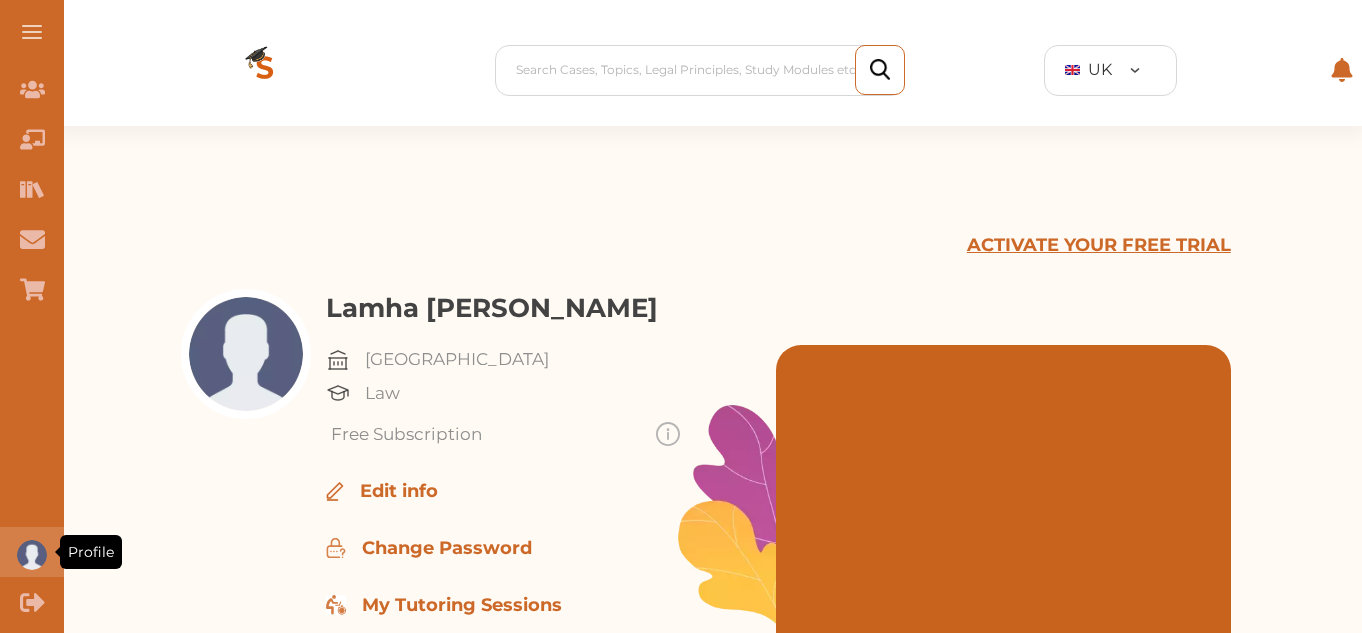 click at bounding box center (32, 555) 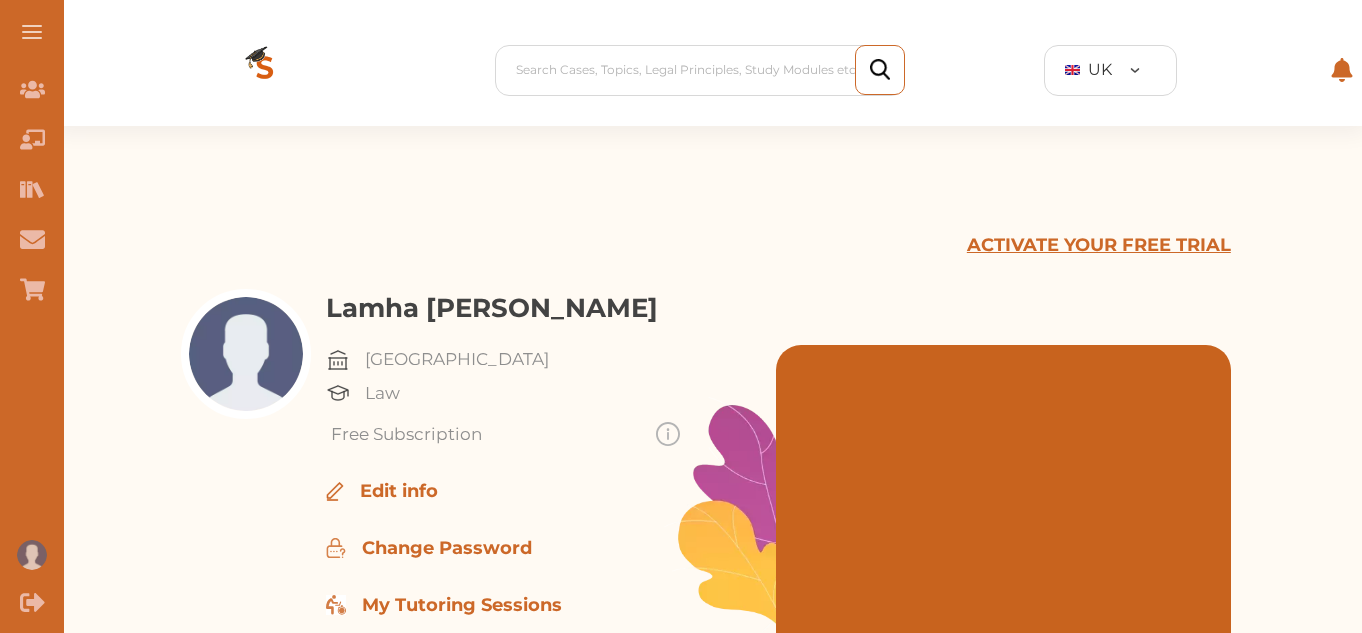 click 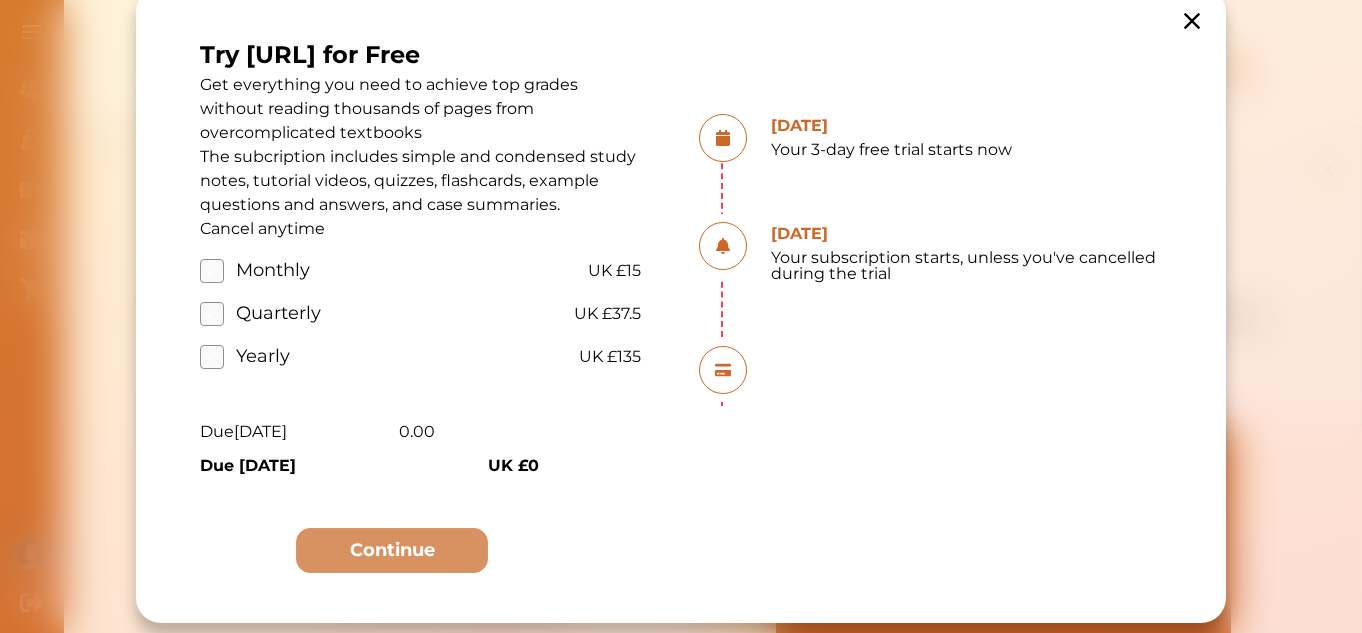 scroll, scrollTop: 41, scrollLeft: 0, axis: vertical 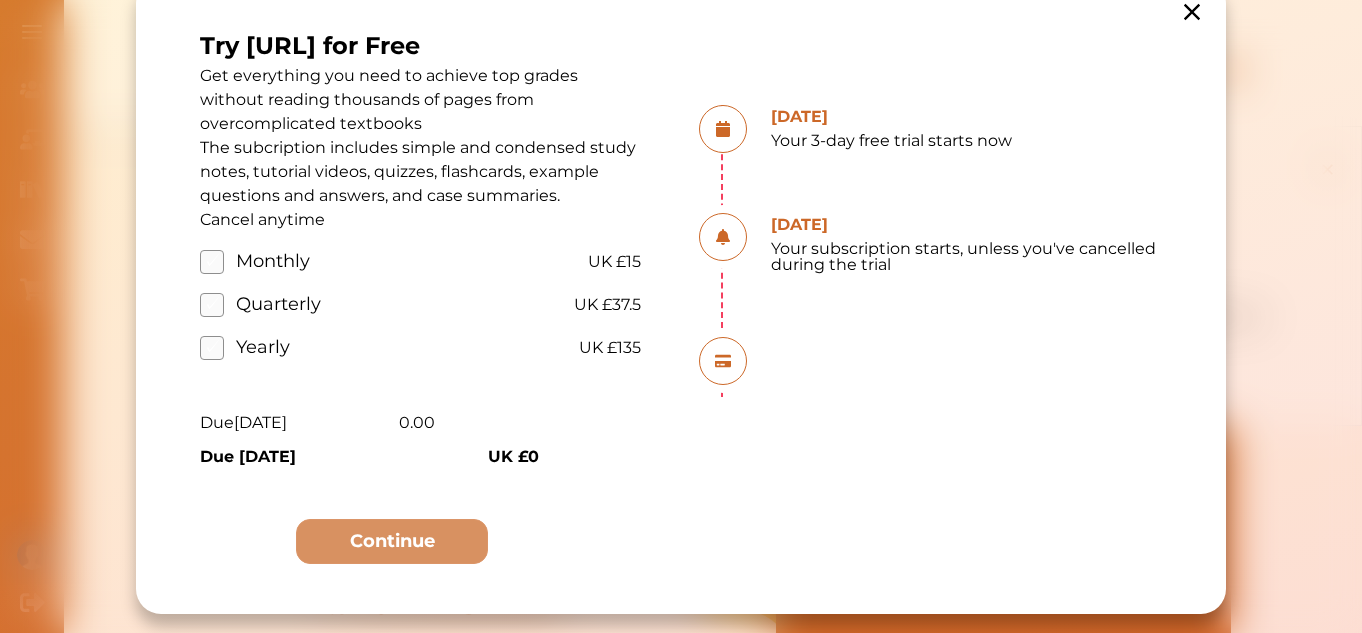 click 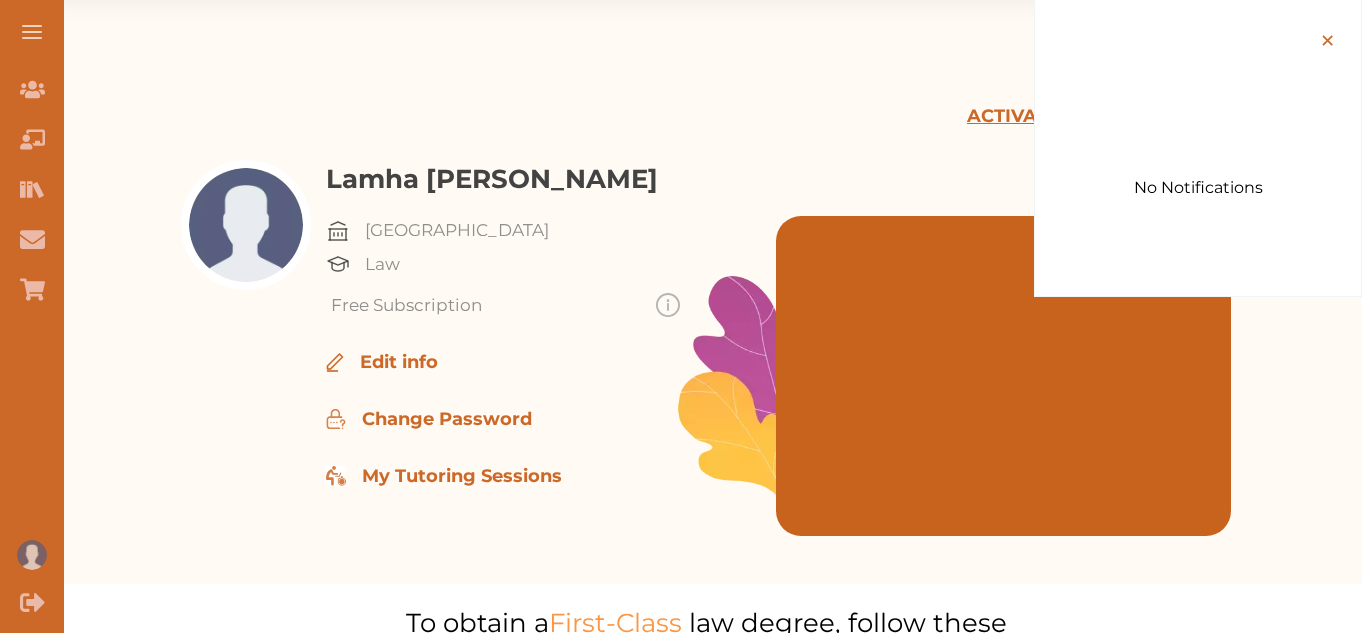 scroll, scrollTop: 151, scrollLeft: 0, axis: vertical 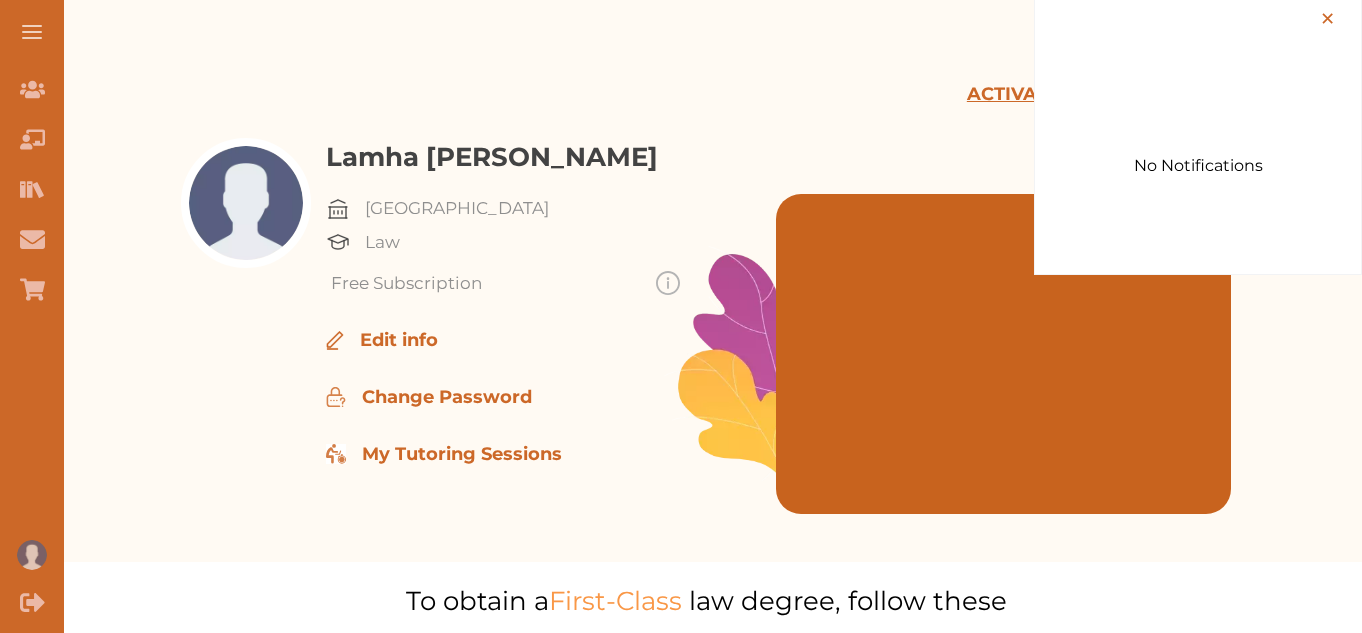 drag, startPoint x: 296, startPoint y: 201, endPoint x: 77, endPoint y: 337, distance: 257.79254 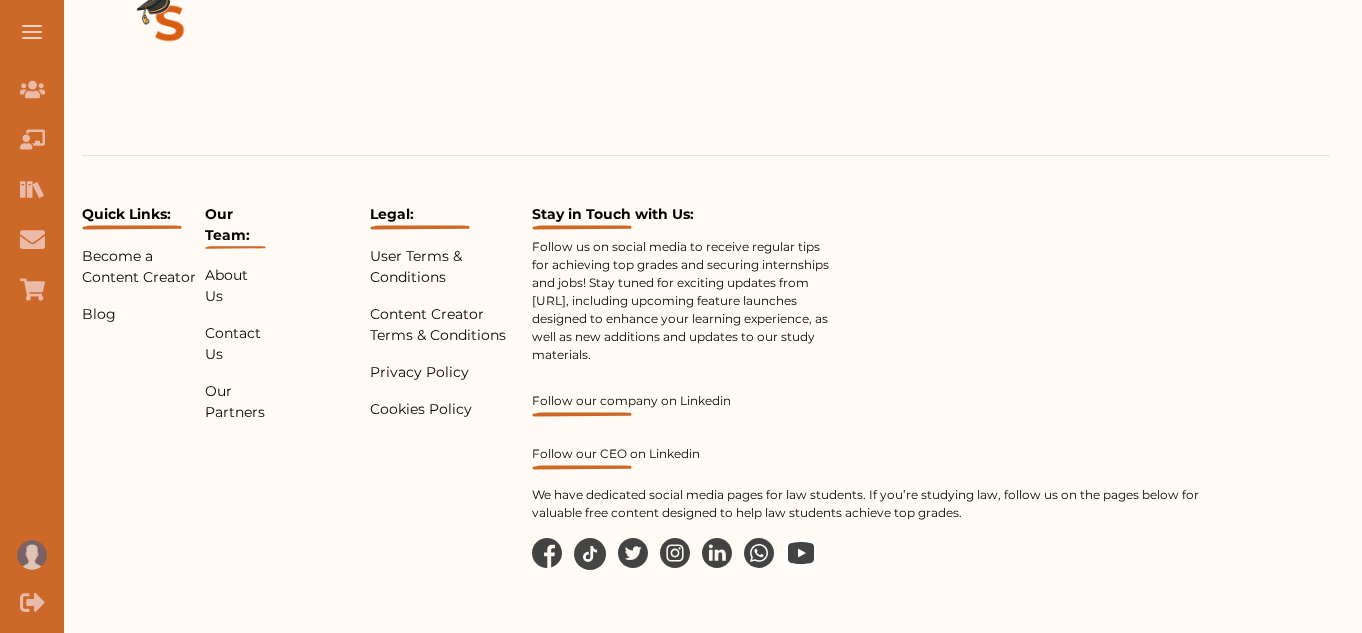 scroll, scrollTop: 2051, scrollLeft: 0, axis: vertical 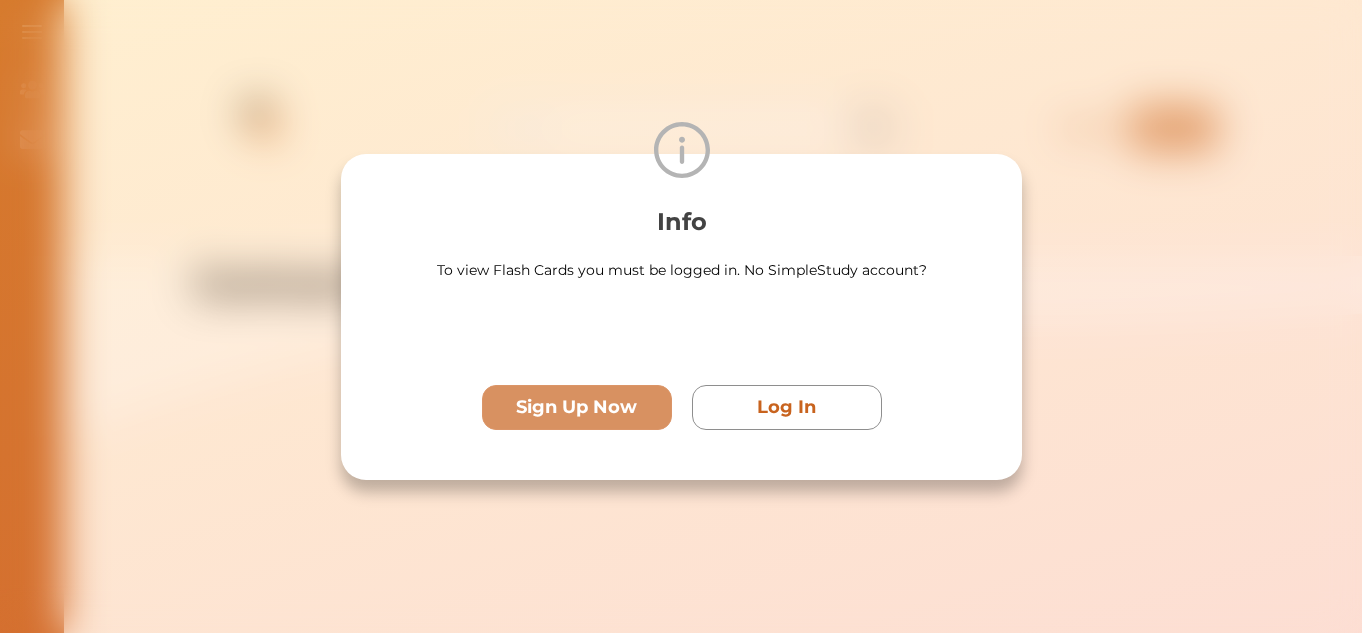 click on "Info To view Flash Cards you must be logged in. No SimpleStudy account? Sign Up Now Log In" at bounding box center (681, 317) 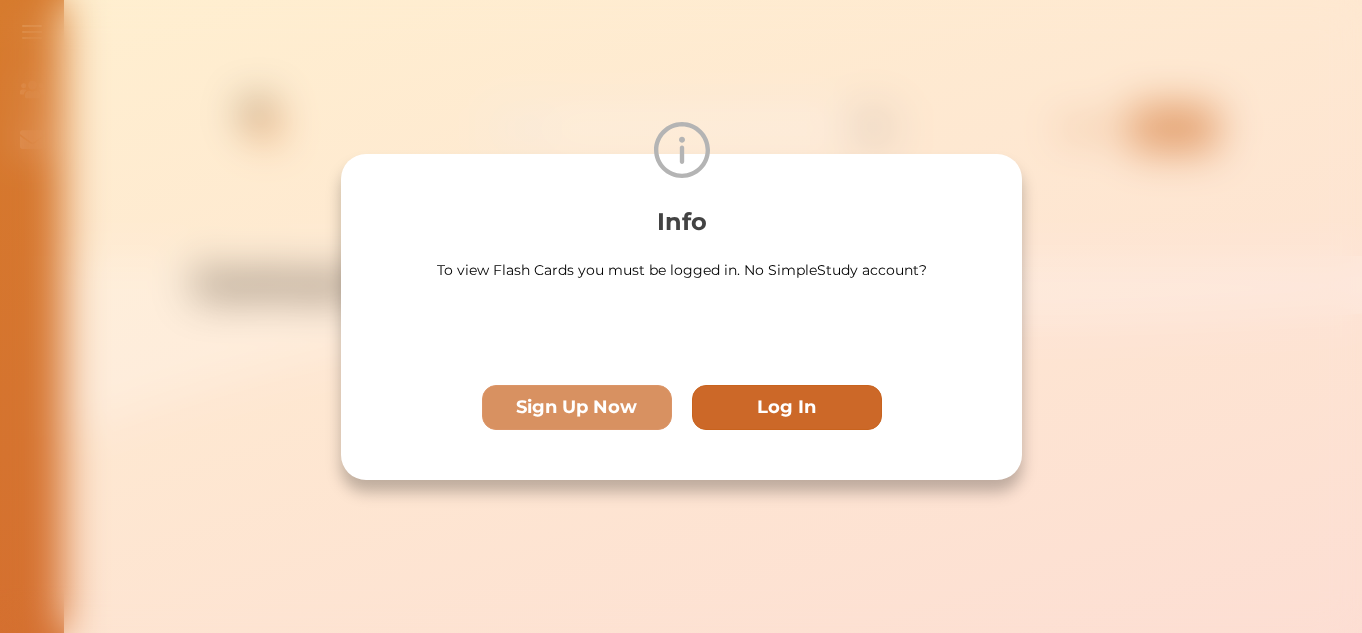 click on "Log In" at bounding box center (786, 407) 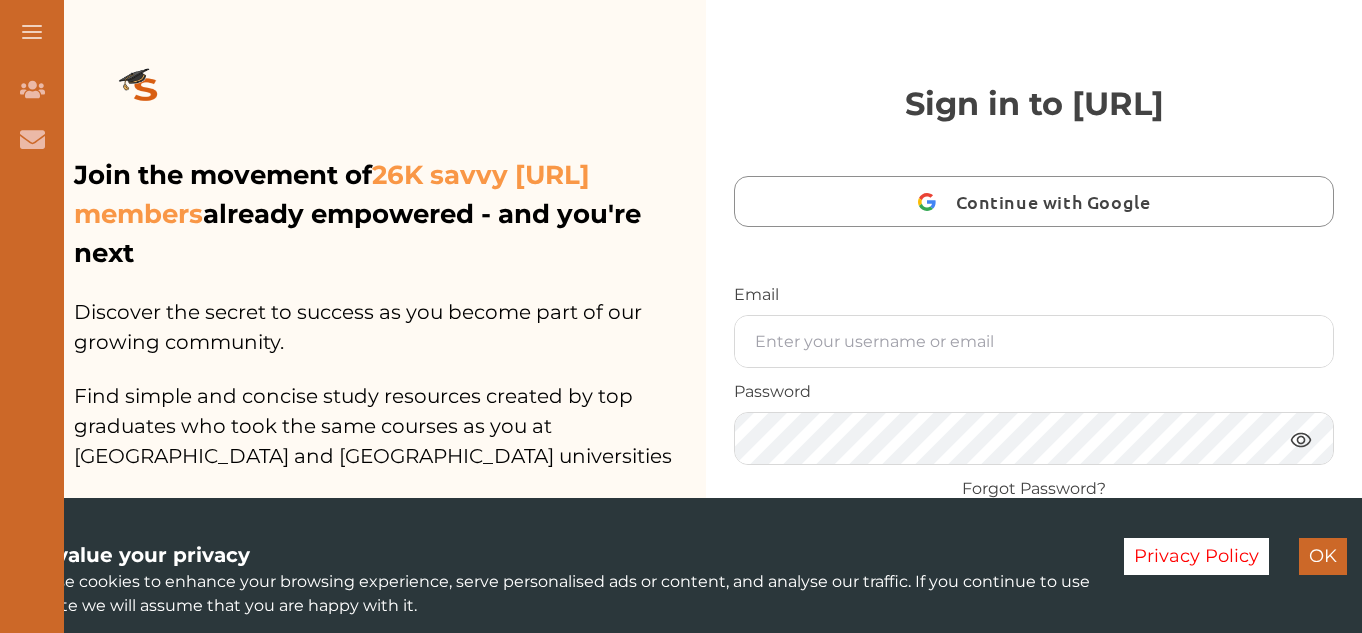 scroll, scrollTop: 0, scrollLeft: 0, axis: both 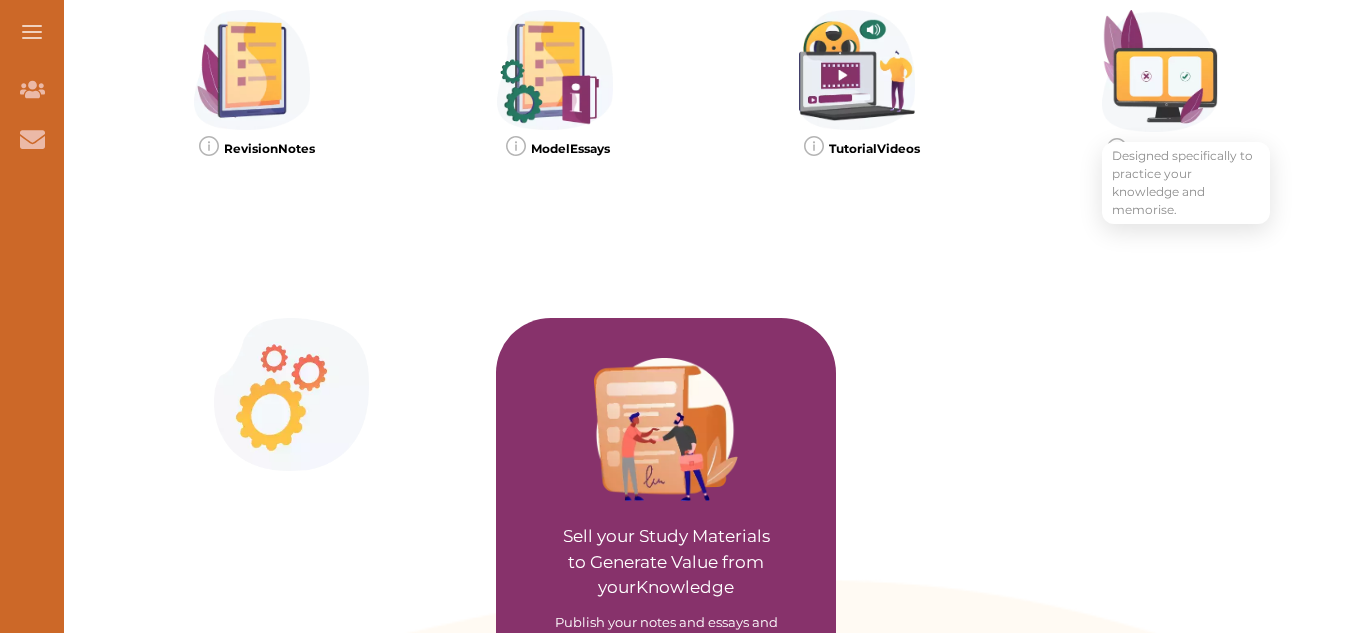 click at bounding box center (1160, 71) 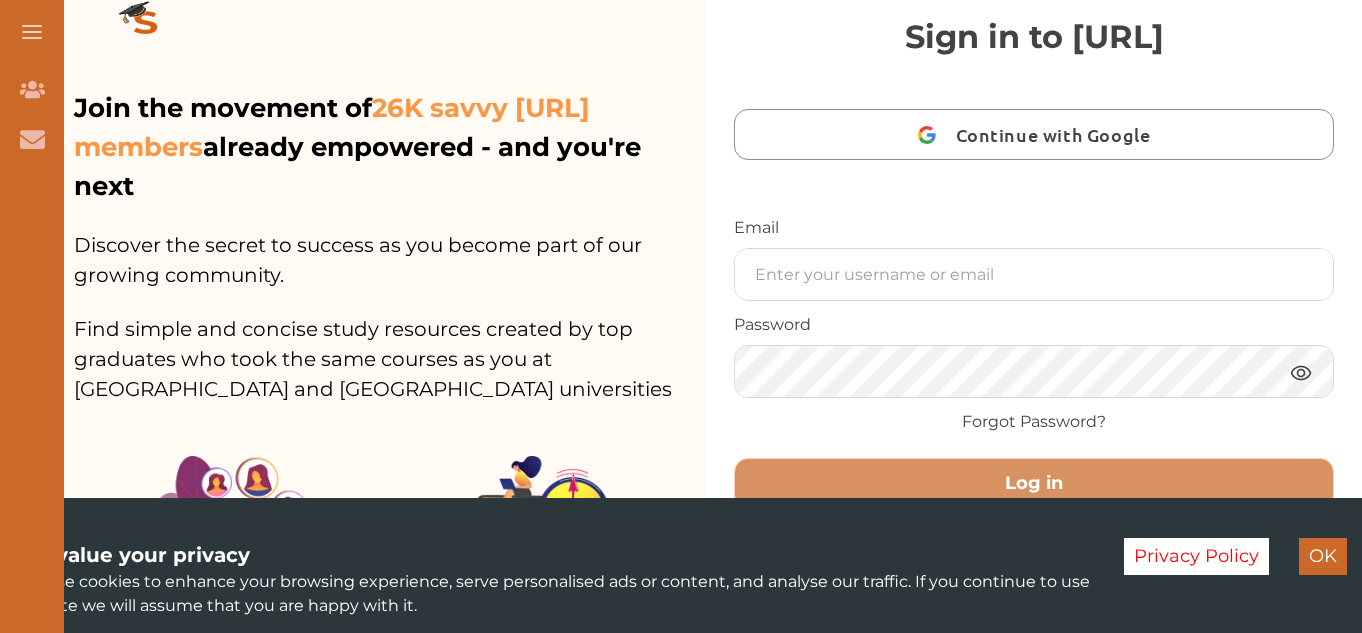 scroll, scrollTop: 0, scrollLeft: 0, axis: both 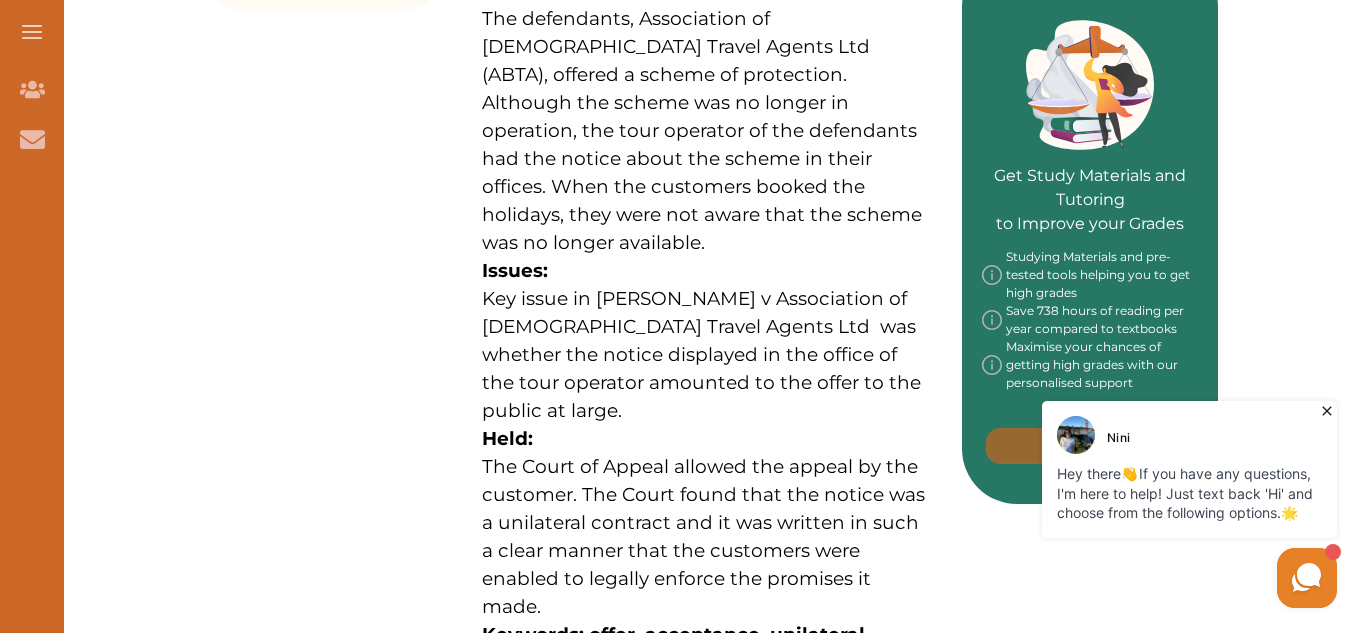 click 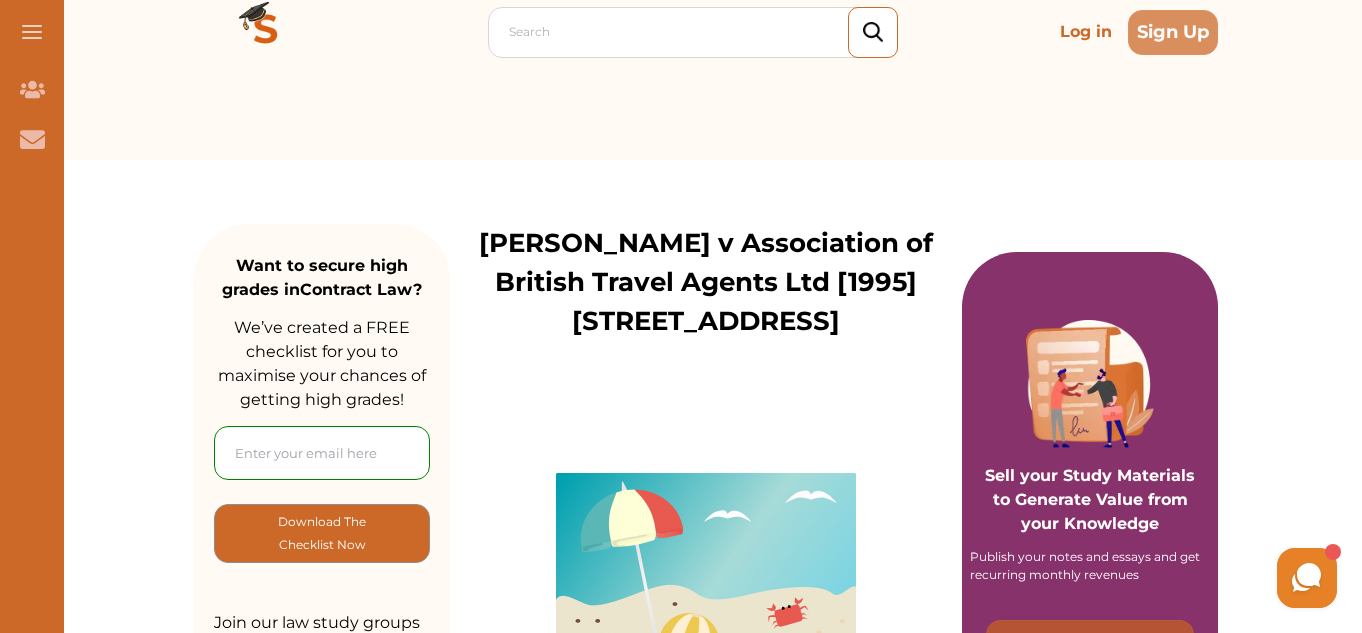 scroll, scrollTop: 0, scrollLeft: 0, axis: both 